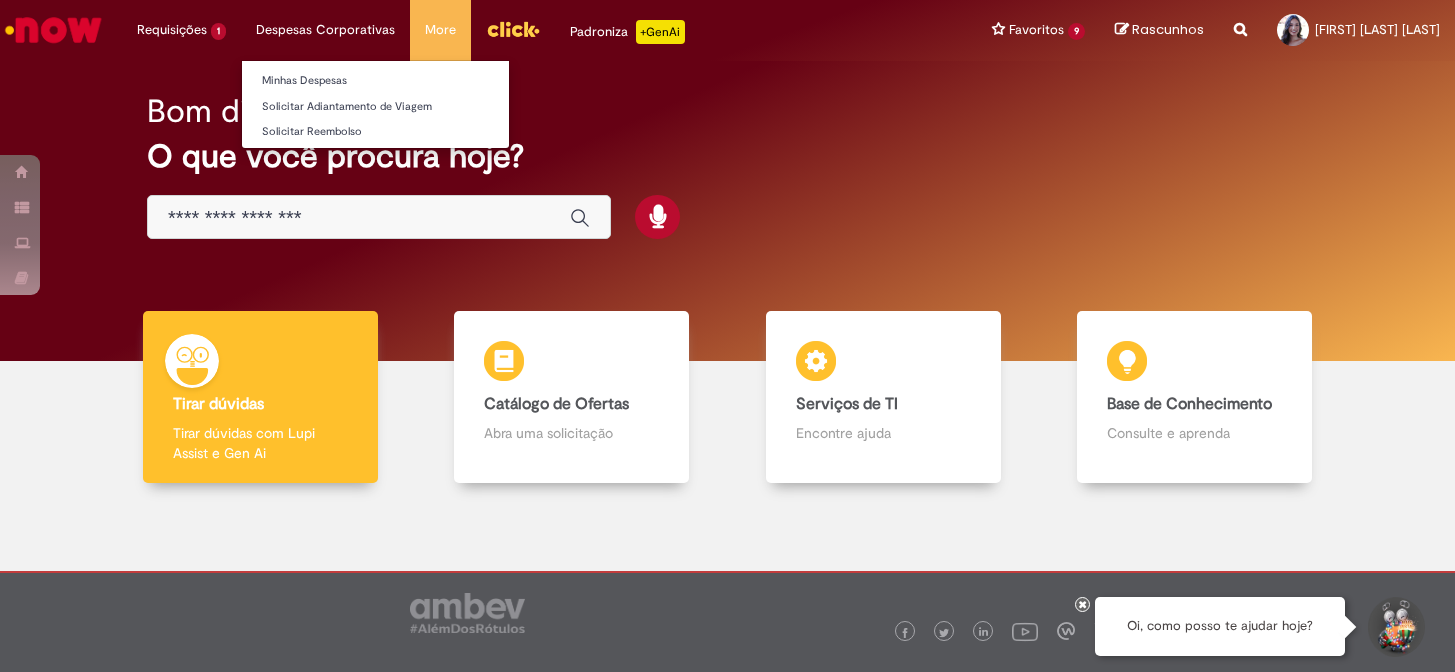 scroll, scrollTop: 0, scrollLeft: 0, axis: both 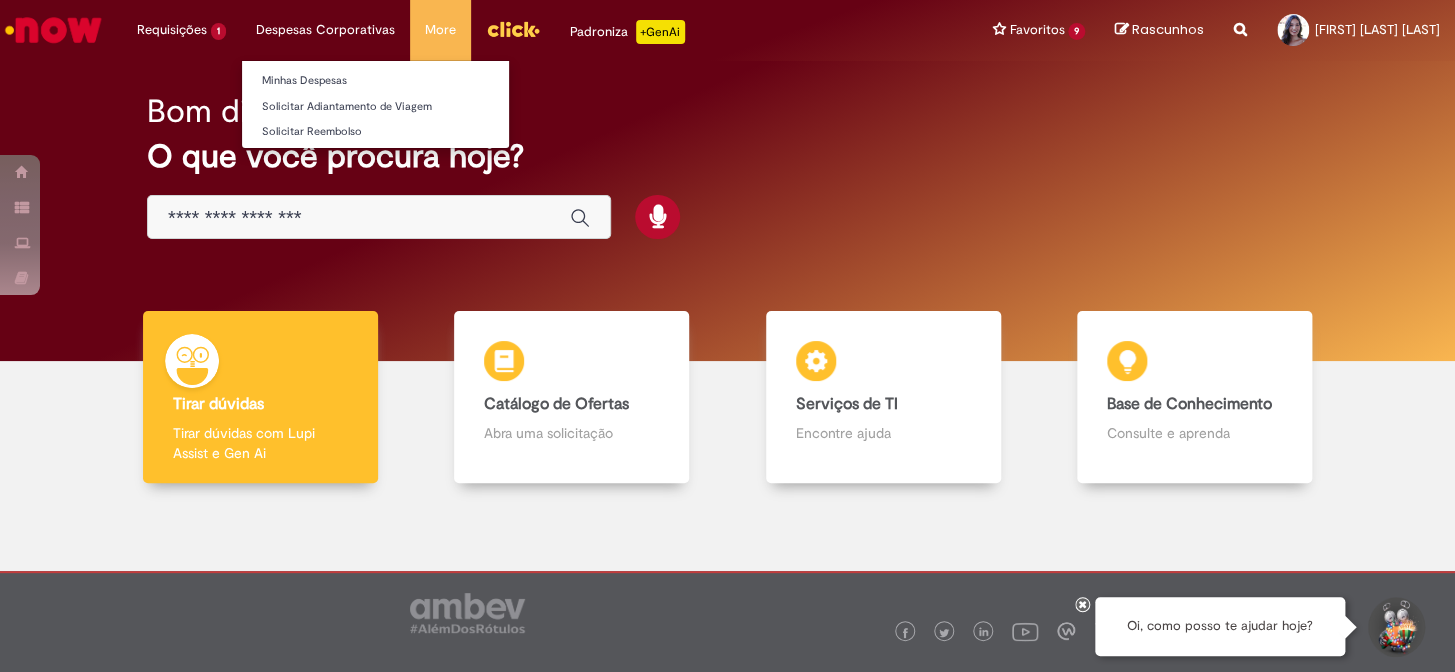 click on "Despesas Corporativas
Minhas Despesas
Solicitar Adiantamento de Viagem
Solicitar Reembolso" at bounding box center [181, 30] 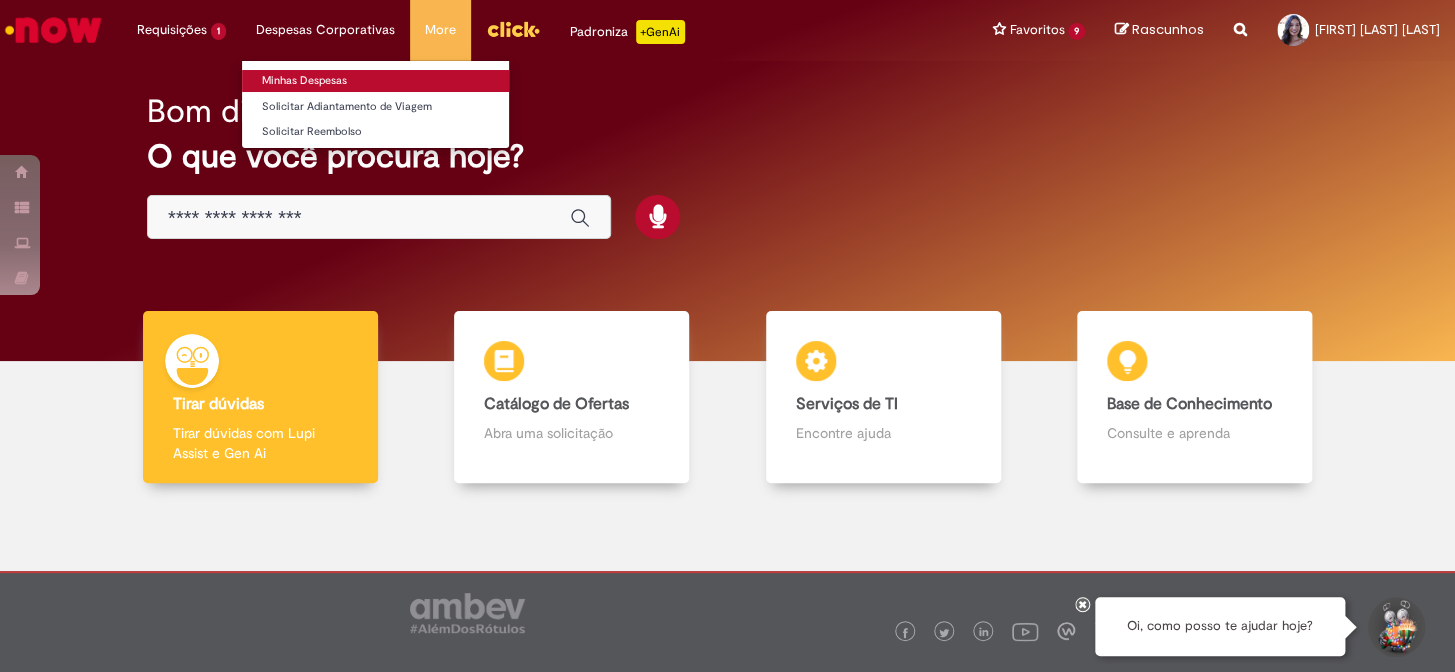 click on "Minhas Despesas" at bounding box center (375, 81) 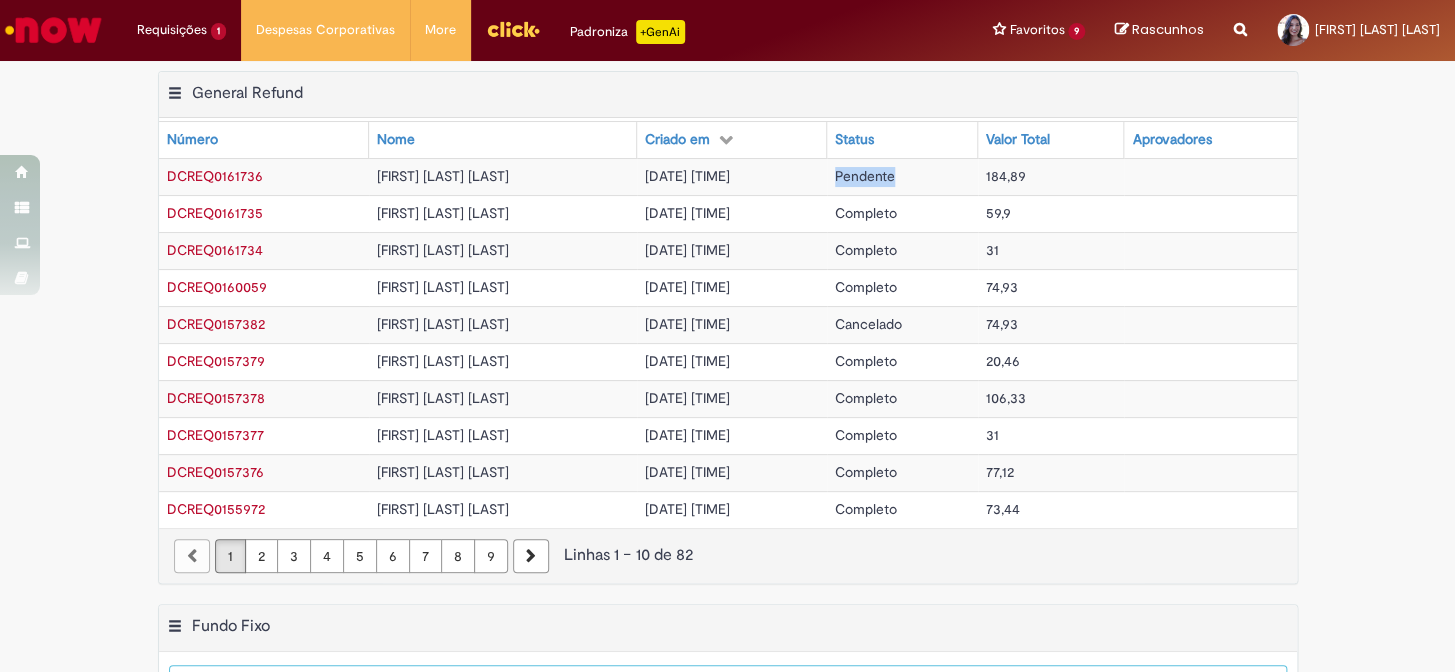 drag, startPoint x: 878, startPoint y: 180, endPoint x: 931, endPoint y: 180, distance: 53 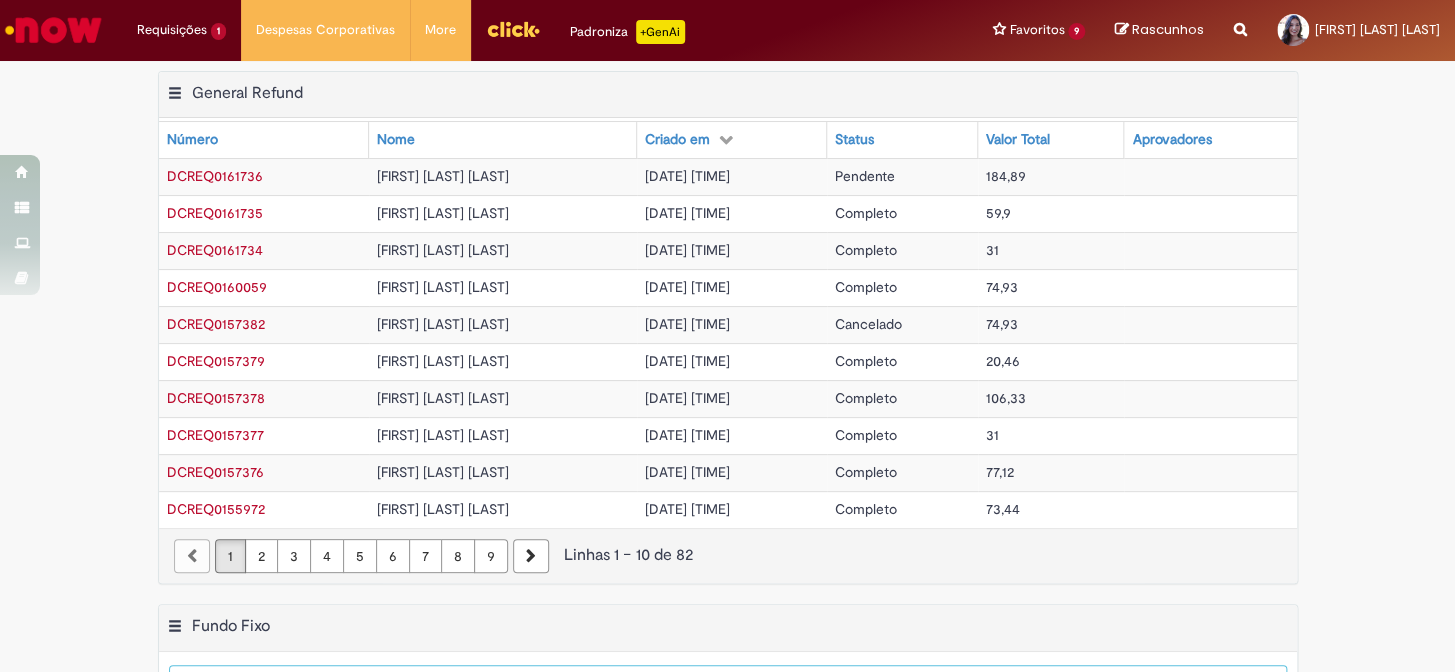 click on "[DATE] [TIME]" at bounding box center [732, 176] 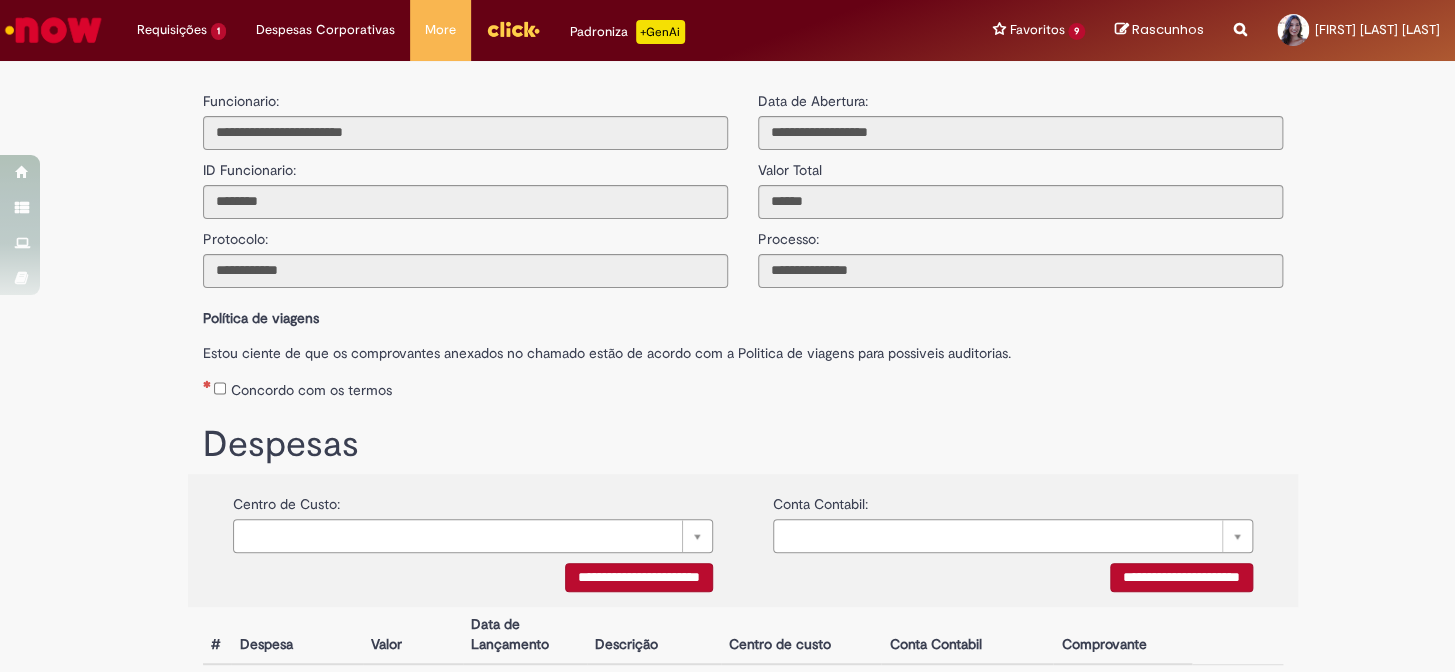 scroll, scrollTop: 90, scrollLeft: 0, axis: vertical 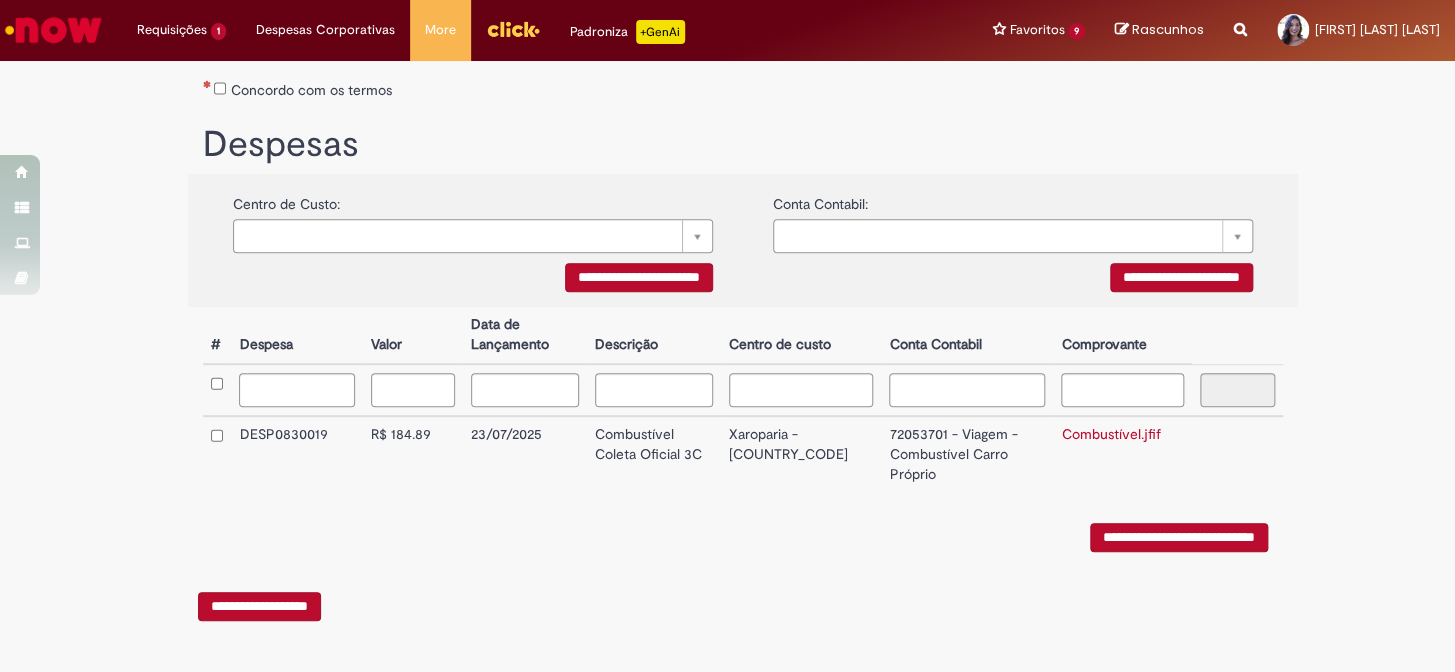 click on "**********" at bounding box center [1179, 537] 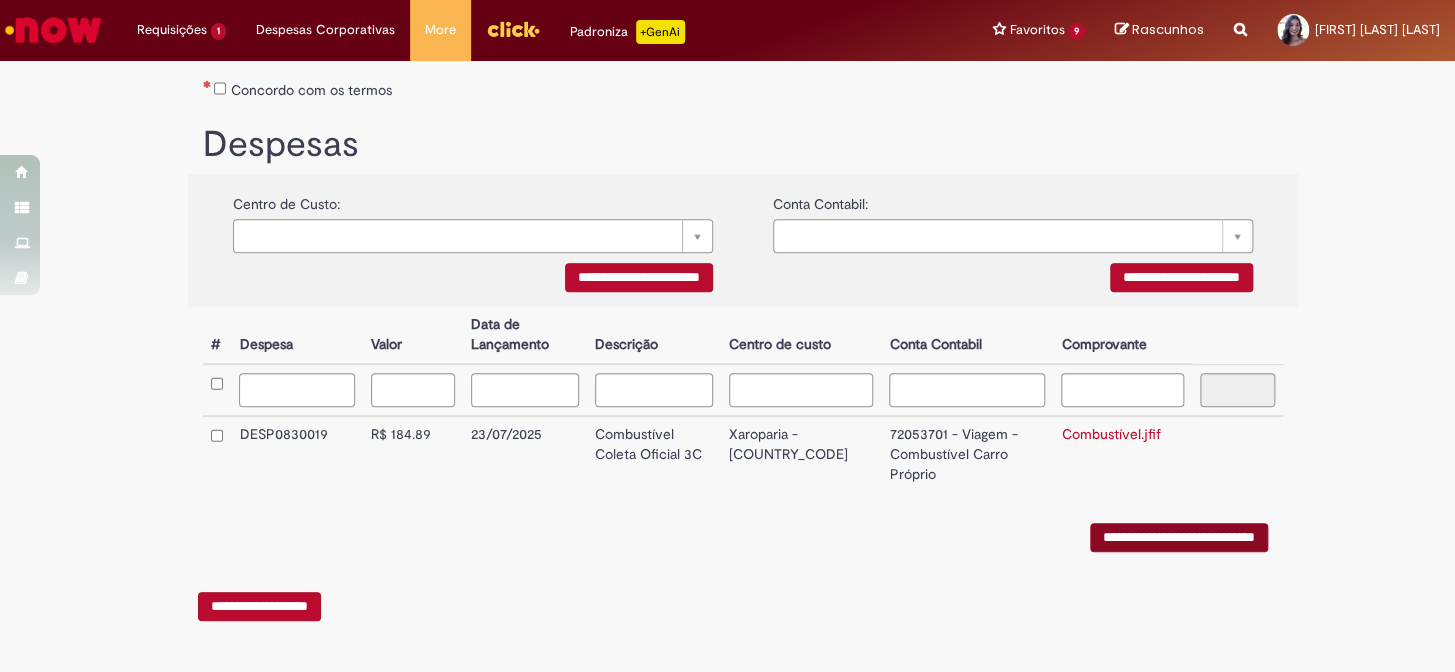scroll, scrollTop: 0, scrollLeft: 0, axis: both 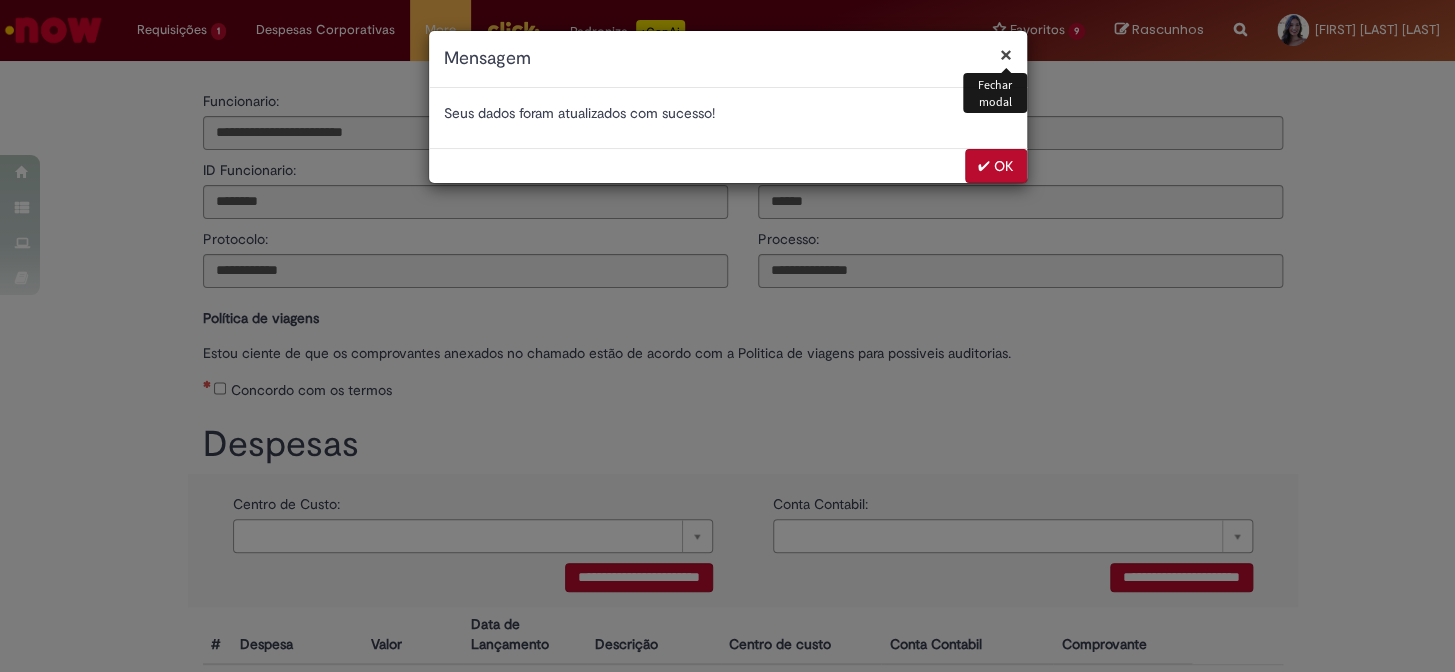 click on "✔ OK" at bounding box center (996, 166) 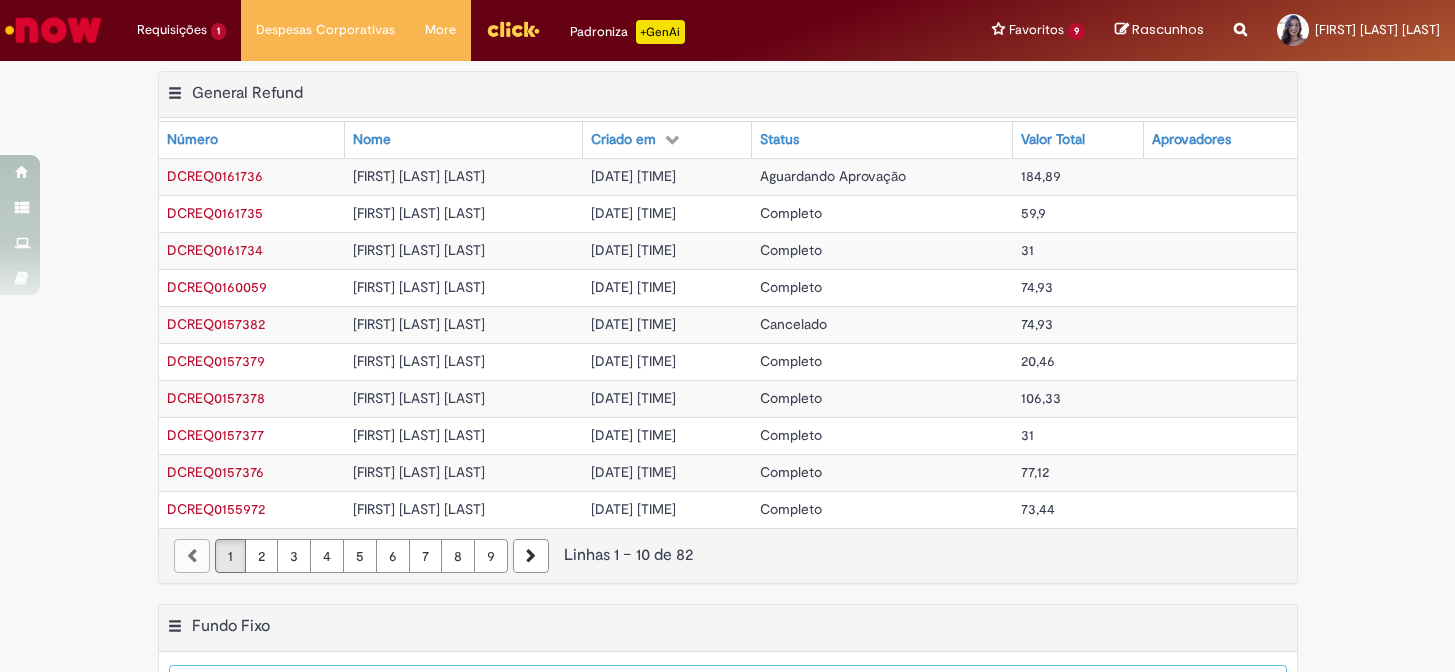 scroll, scrollTop: 0, scrollLeft: 0, axis: both 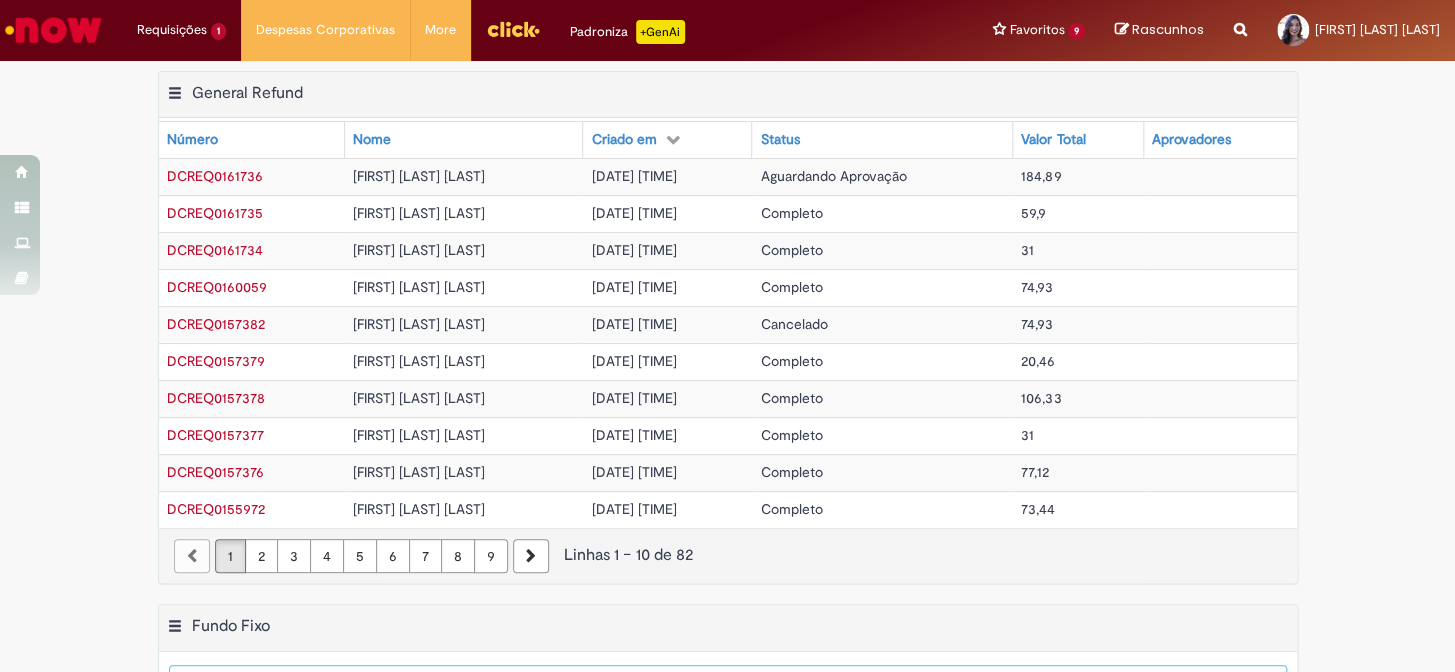 click on "Completo" at bounding box center [791, 213] 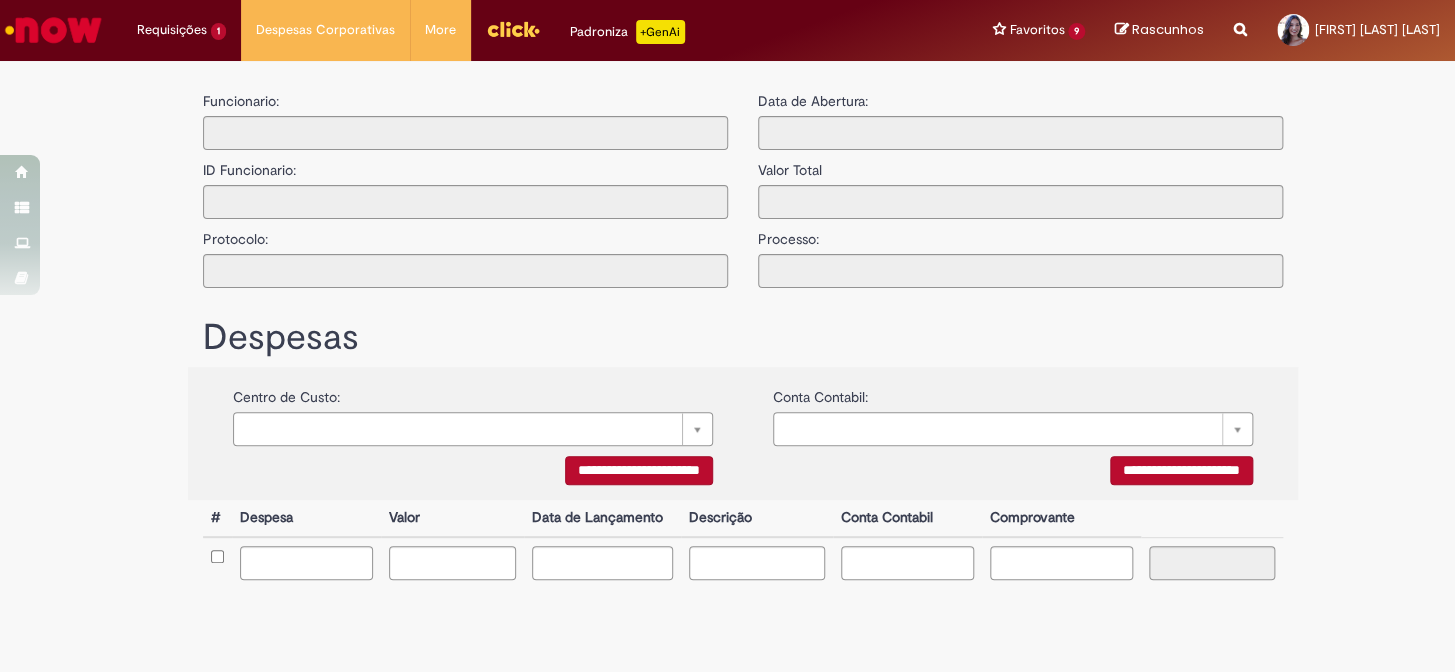 type on "**********" 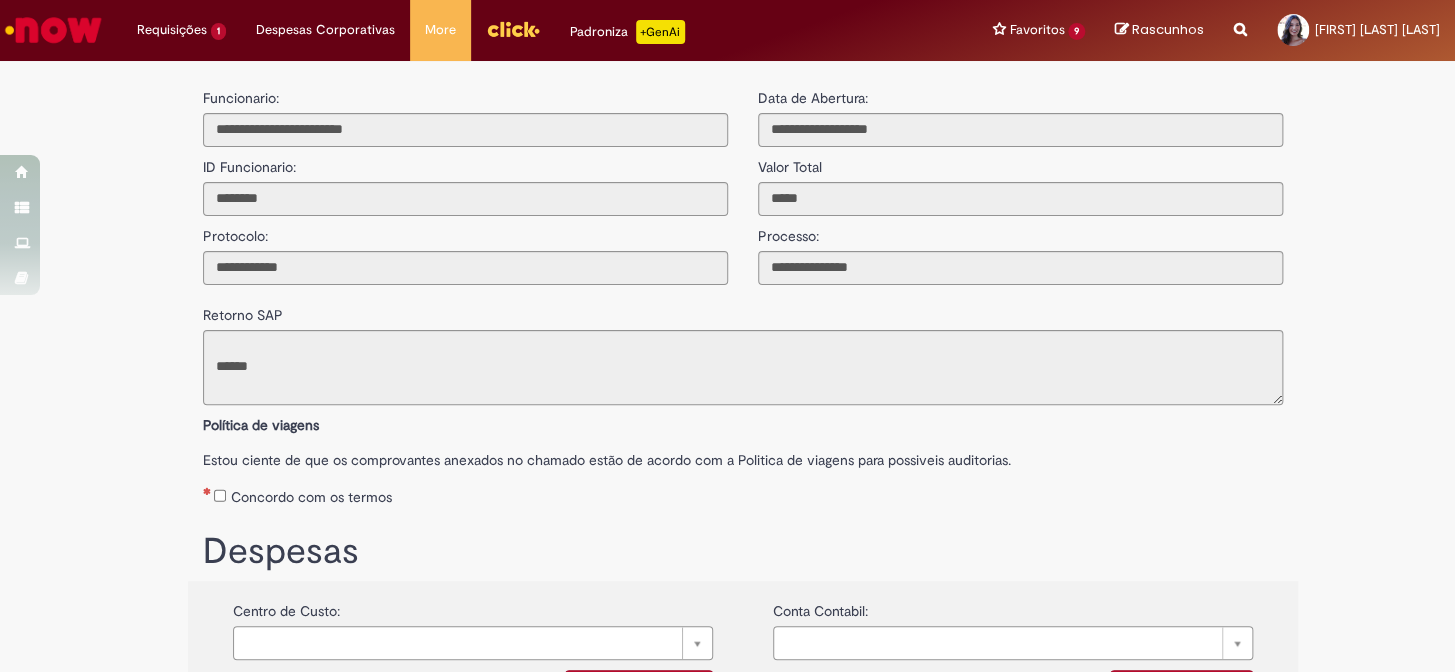 scroll, scrollTop: 0, scrollLeft: 0, axis: both 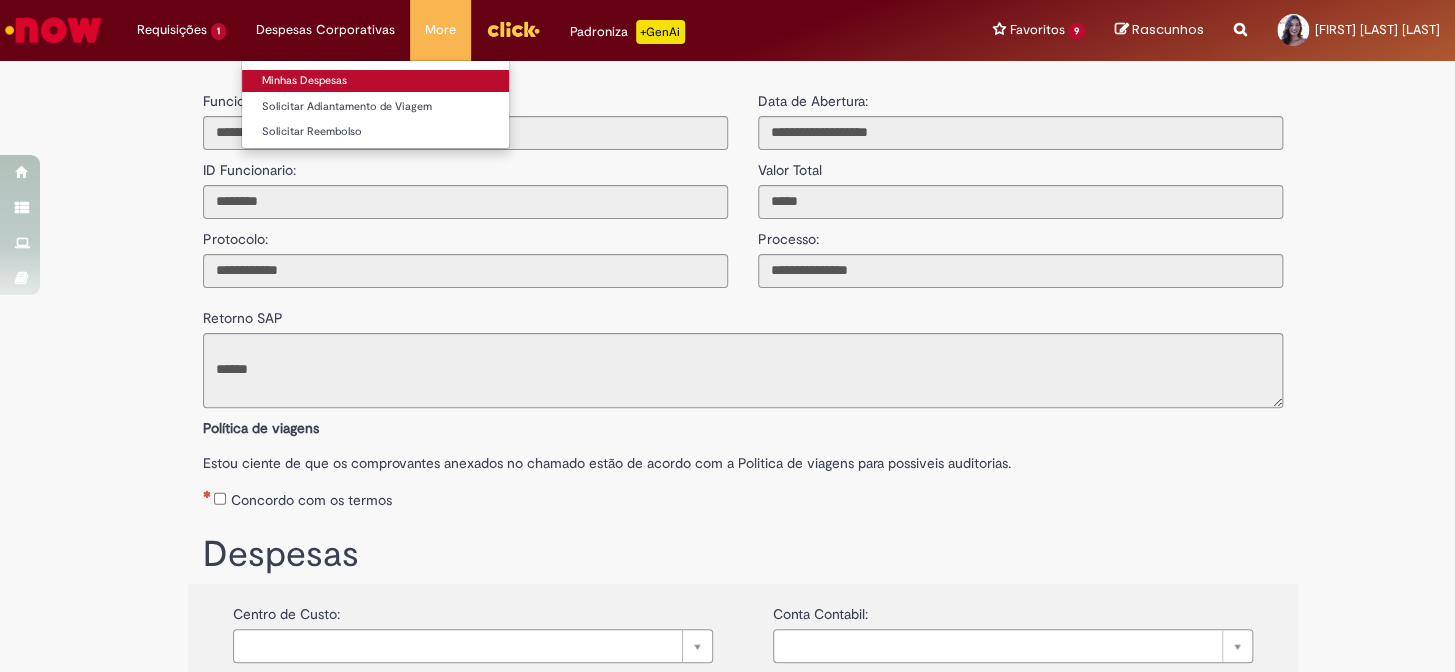 click on "Minhas Despesas" at bounding box center [375, 81] 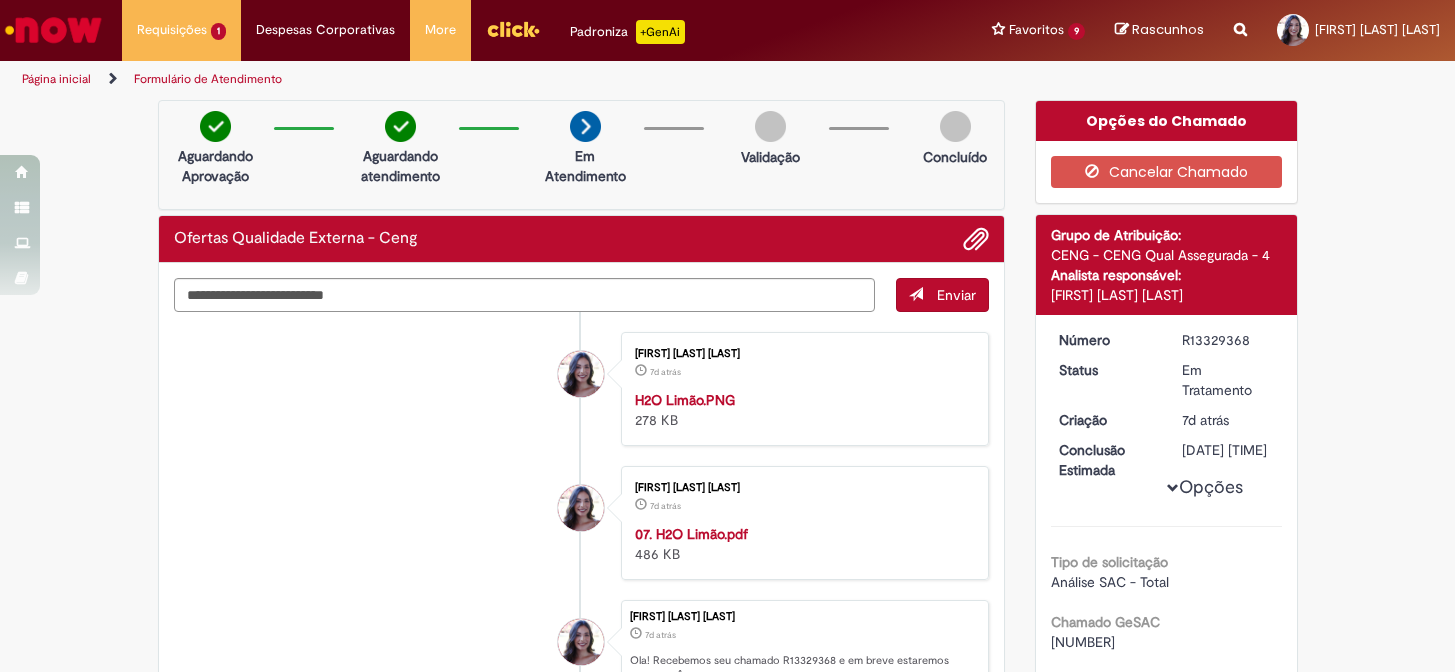 scroll, scrollTop: 0, scrollLeft: 0, axis: both 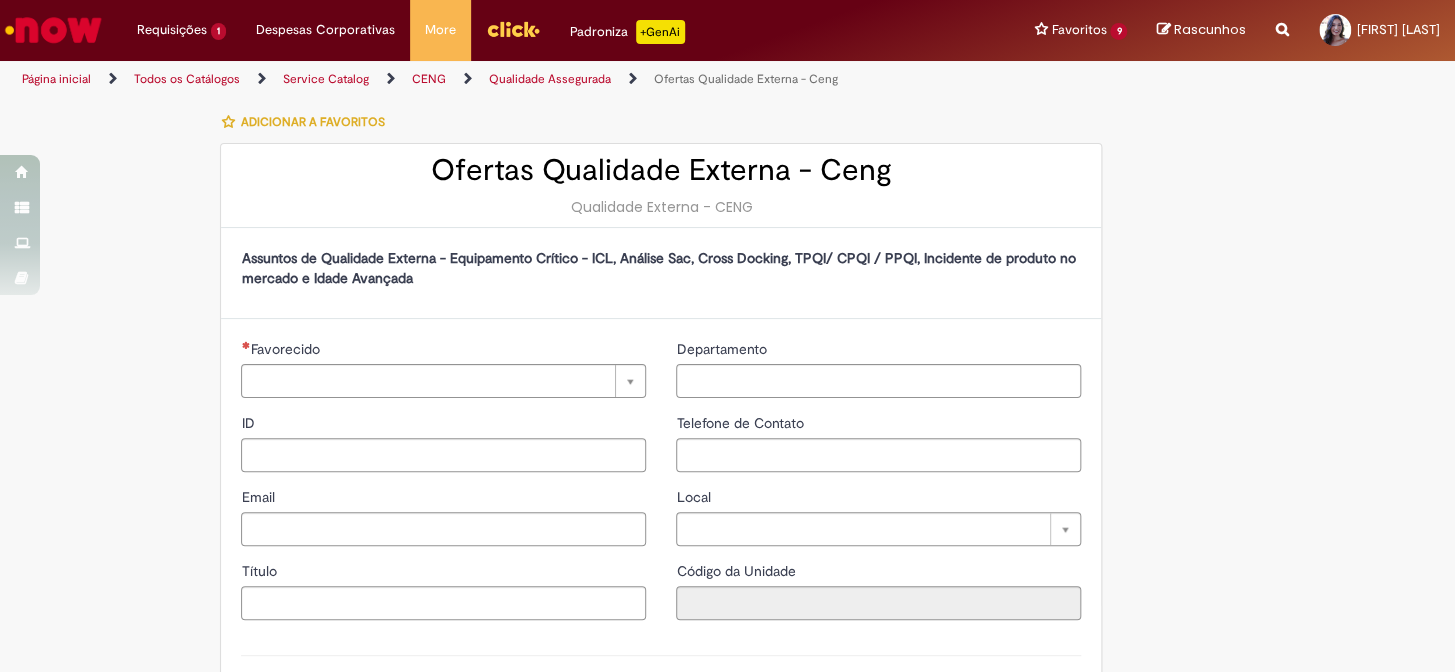 type on "********" 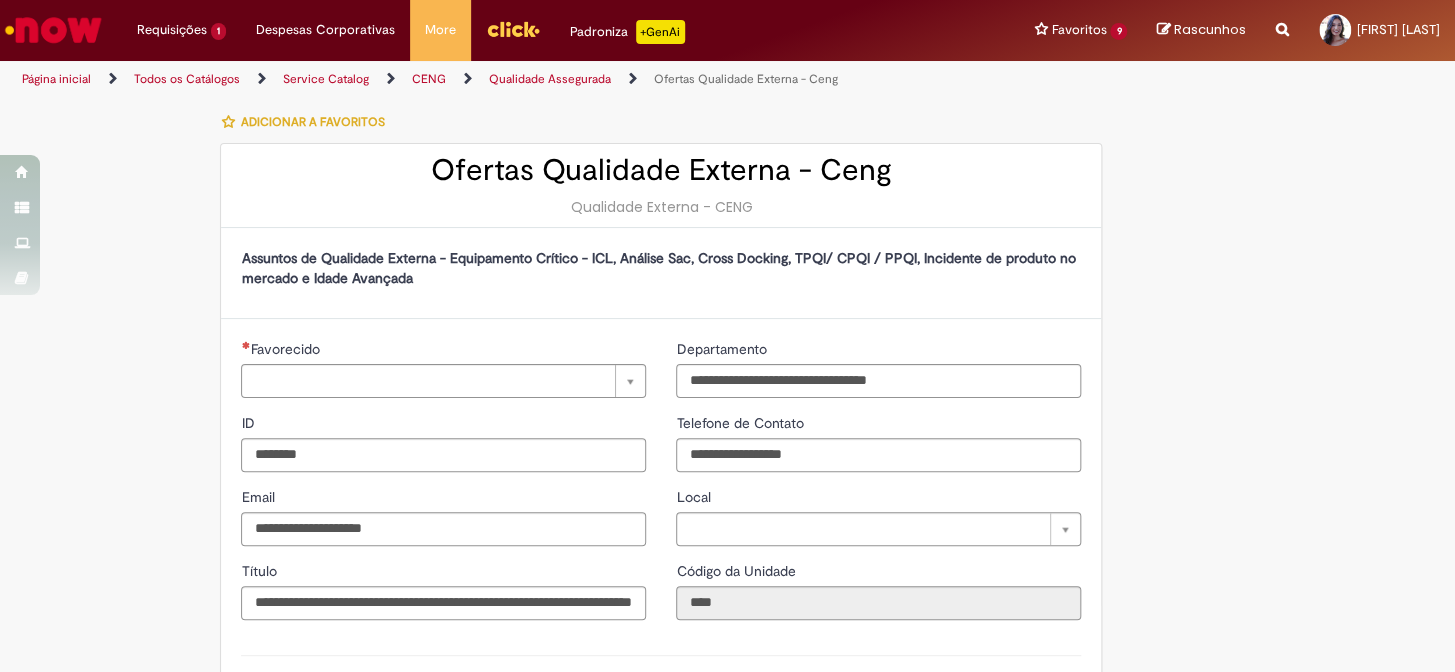 type on "**********" 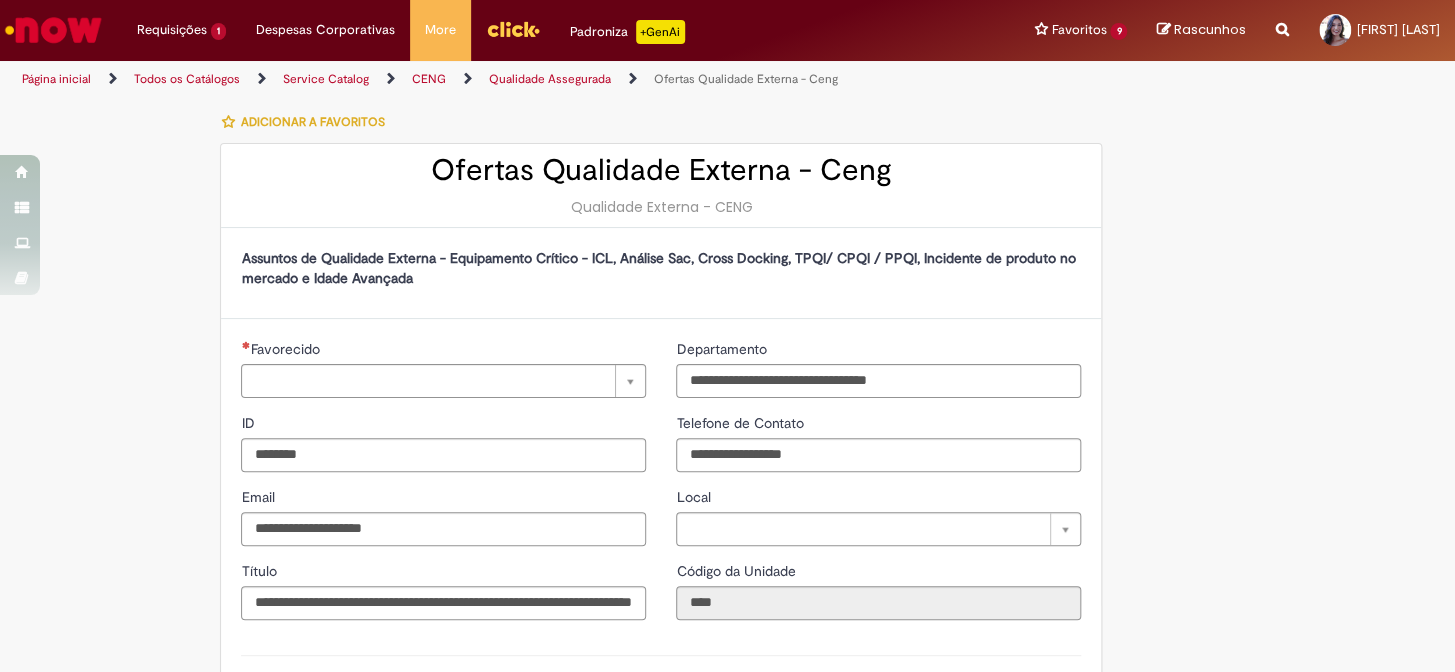 type on "**********" 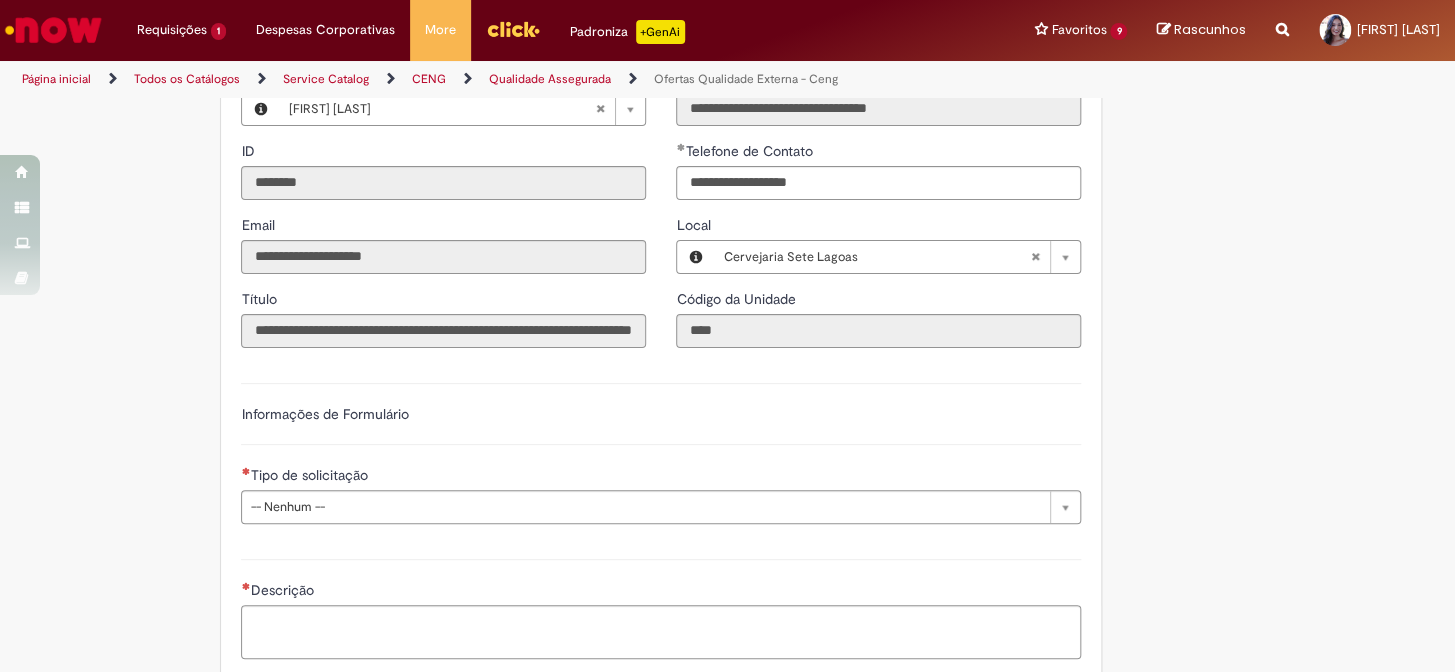 scroll, scrollTop: 454, scrollLeft: 0, axis: vertical 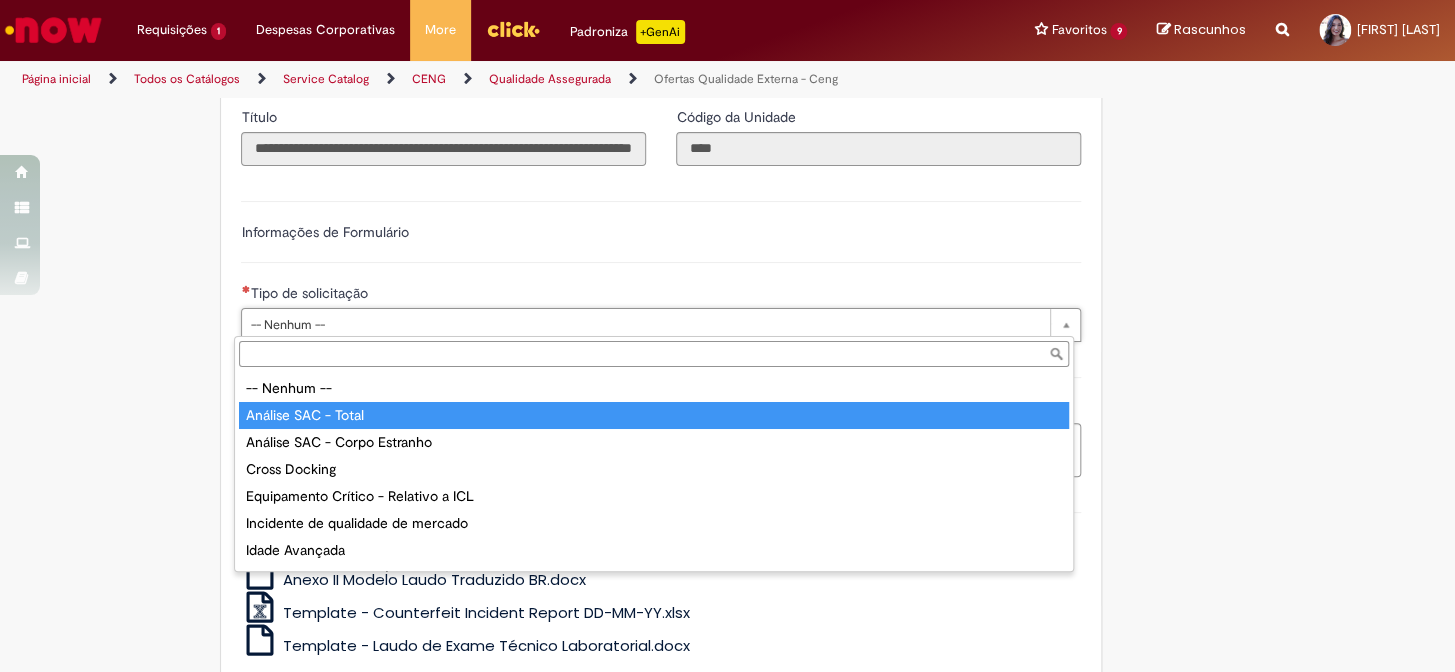 type on "**********" 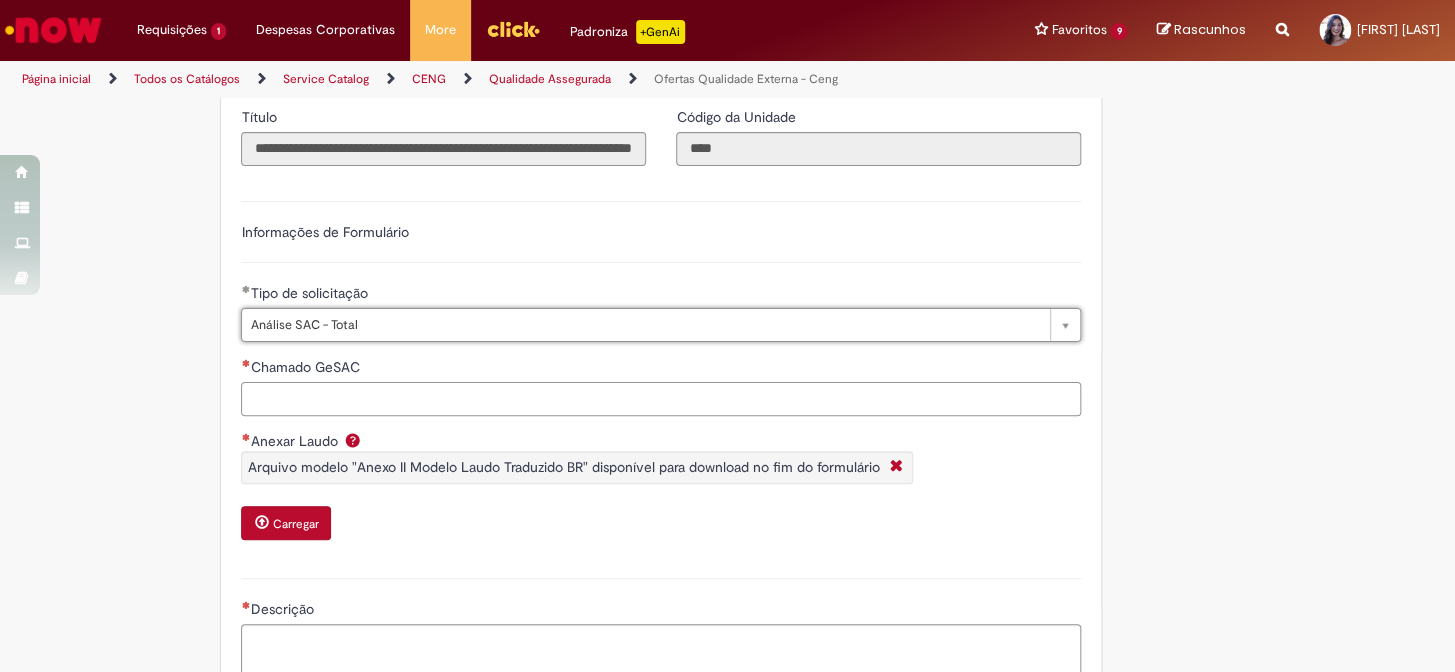 click on "Chamado GeSAC" at bounding box center [661, 399] 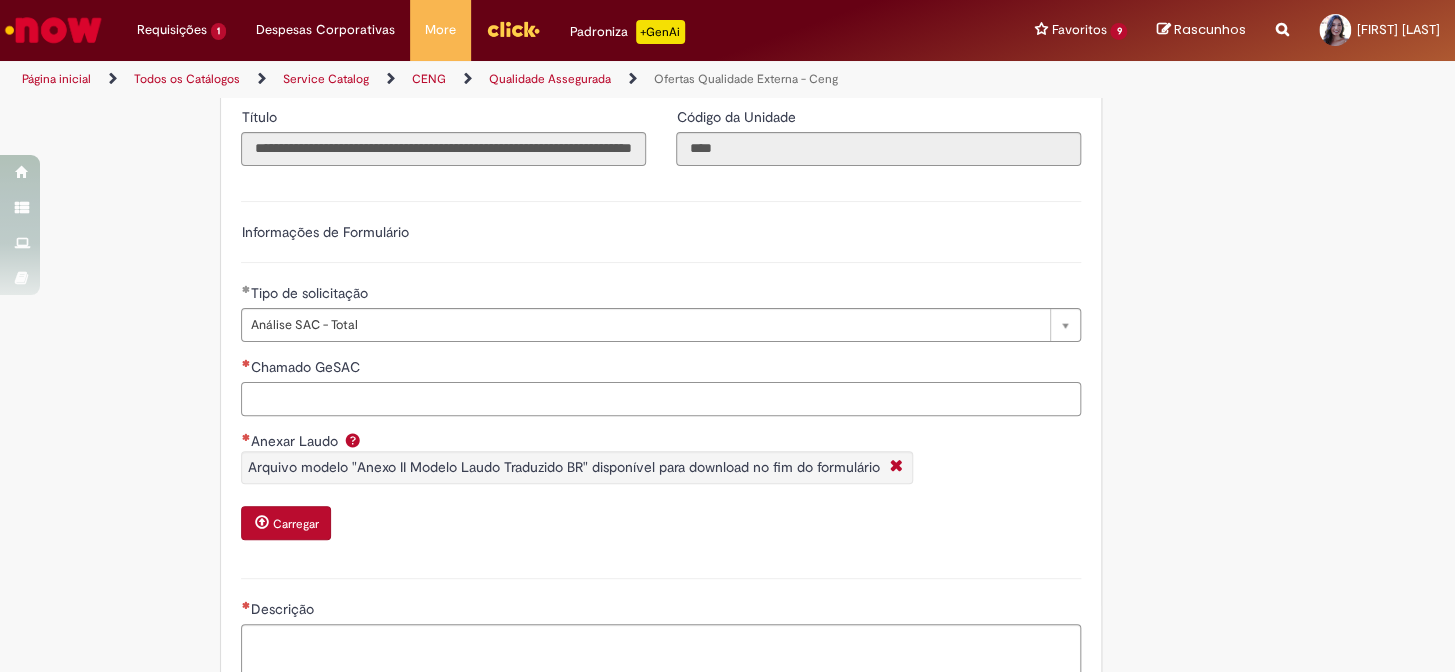 paste on "******" 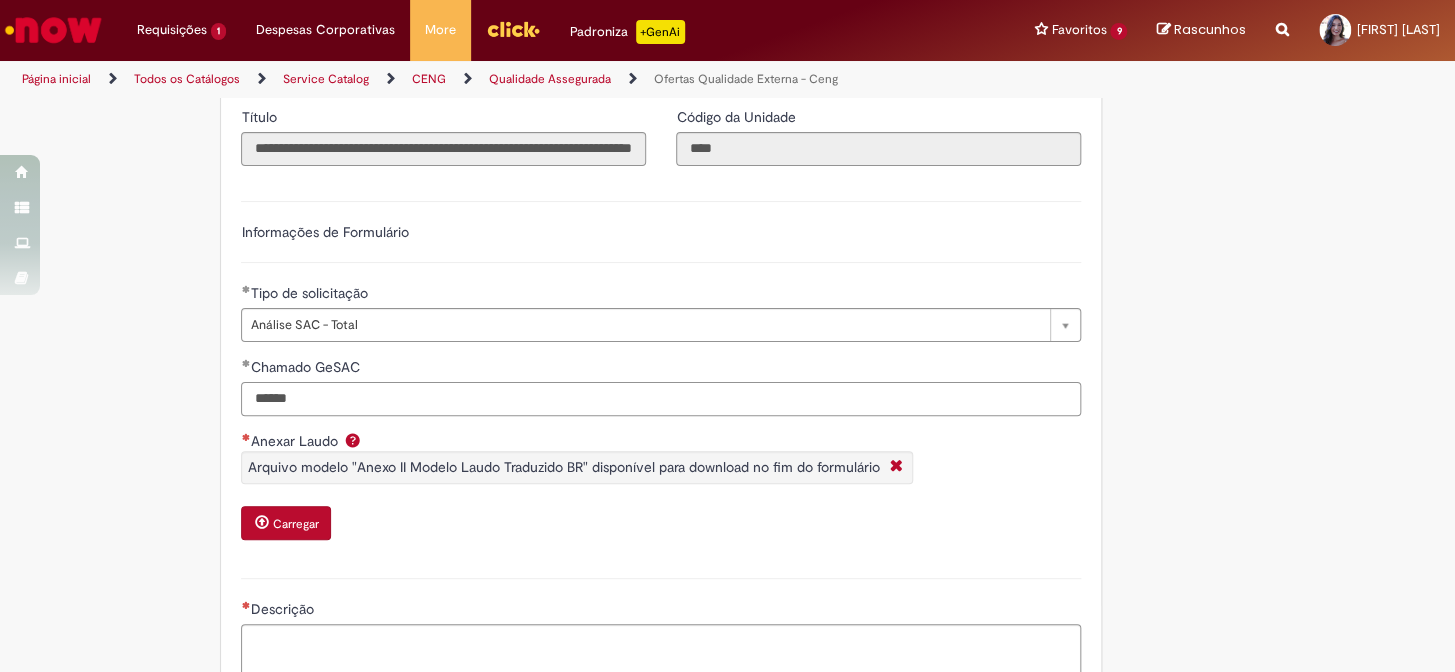 scroll, scrollTop: 727, scrollLeft: 0, axis: vertical 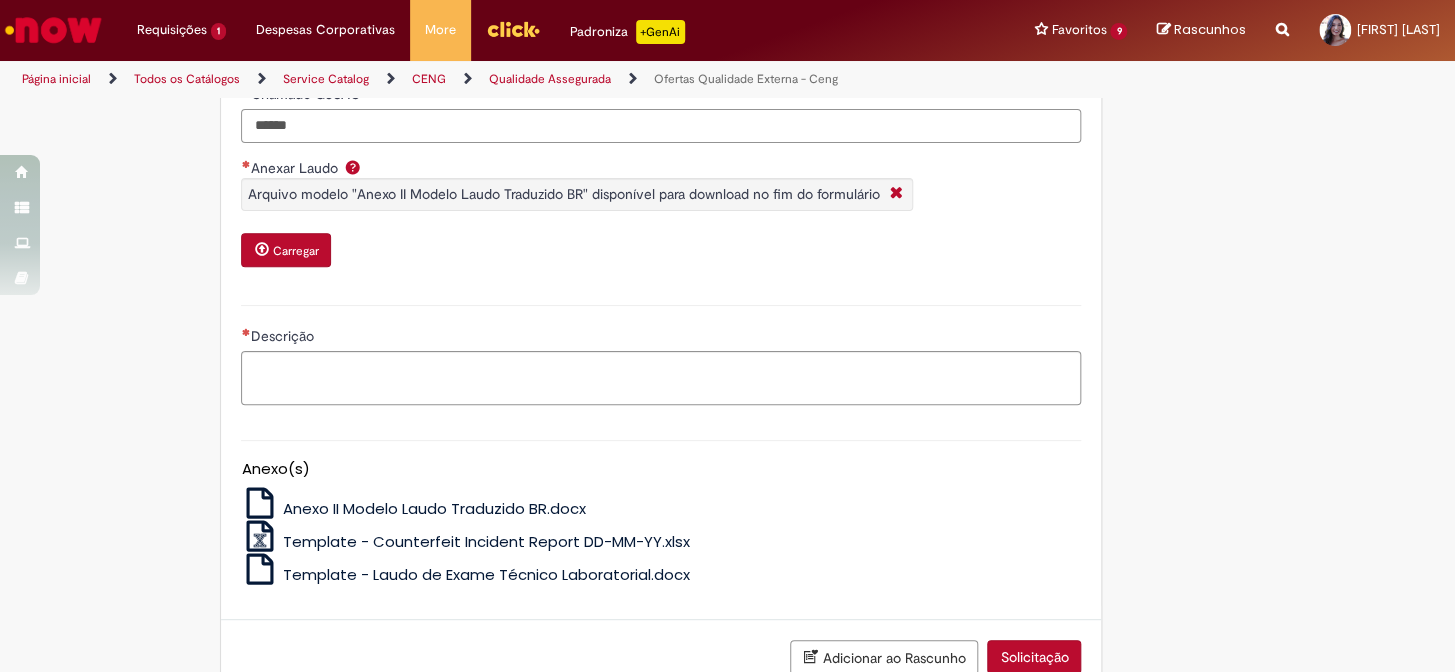 type on "******" 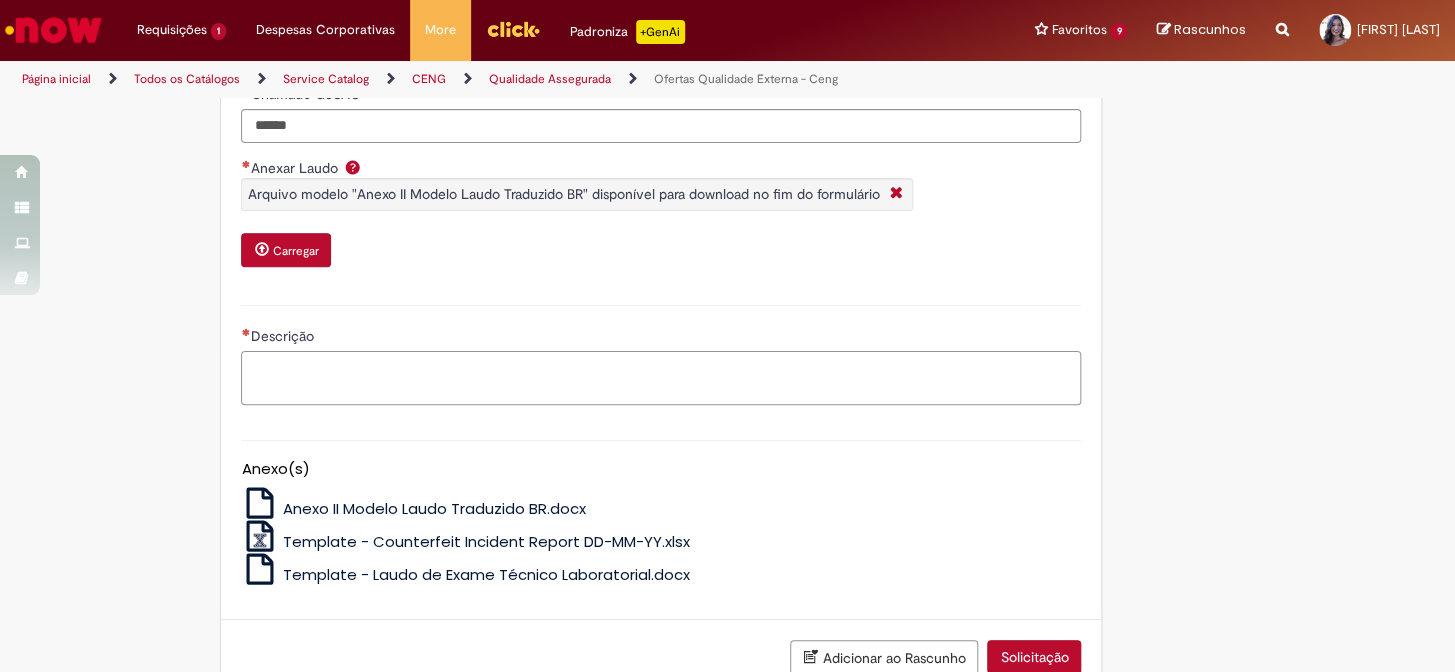 click on "Descrição" at bounding box center (661, 378) 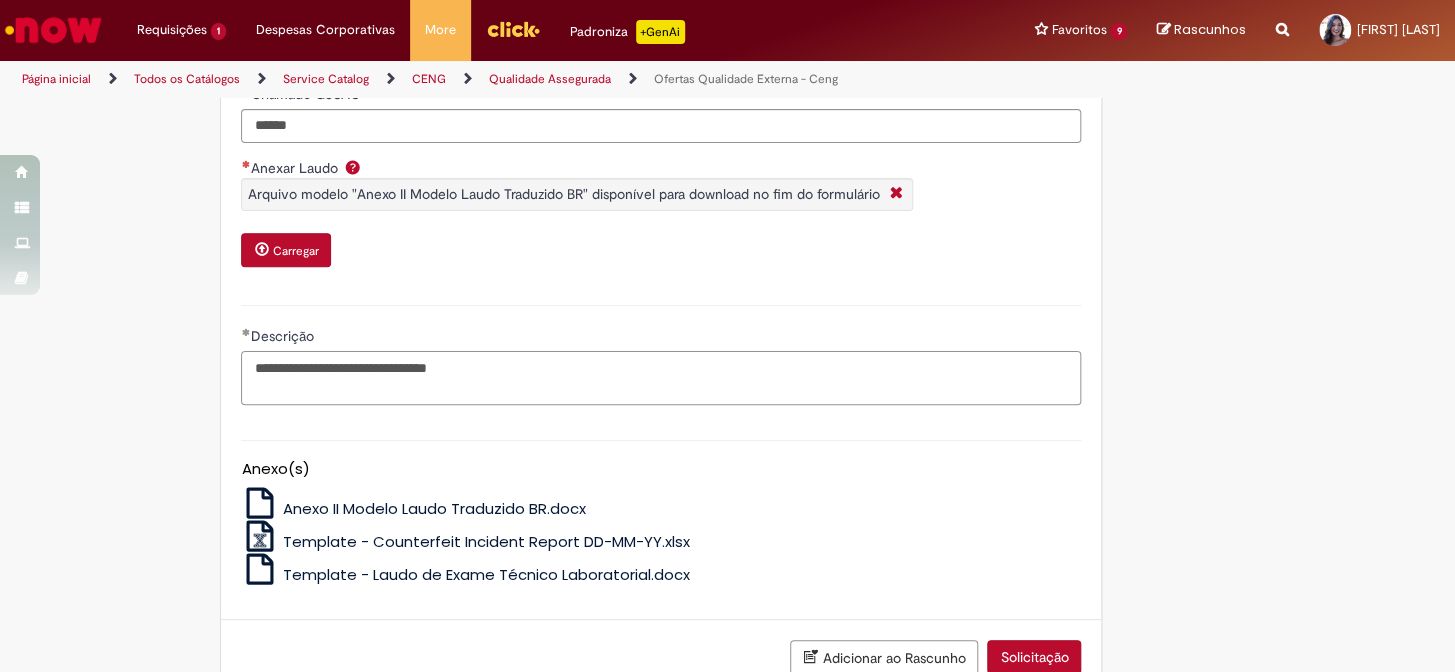 paste on "*******" 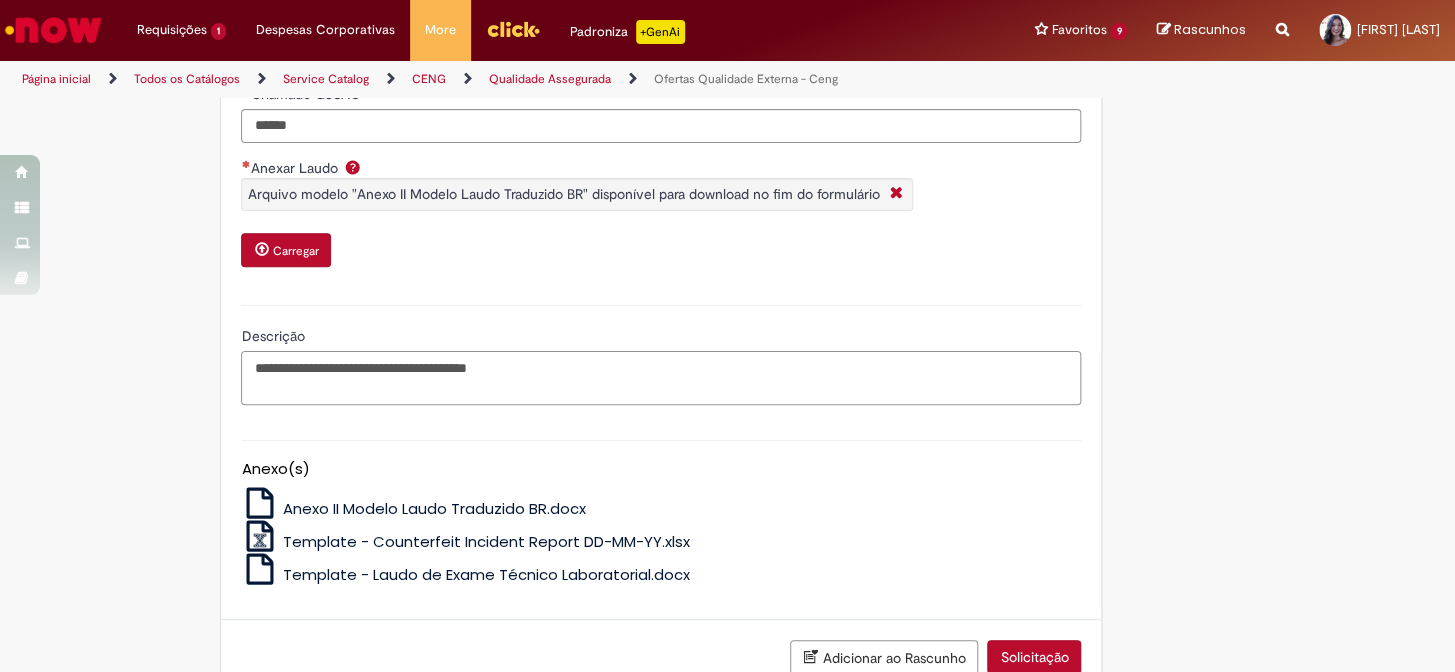 paste on "**********" 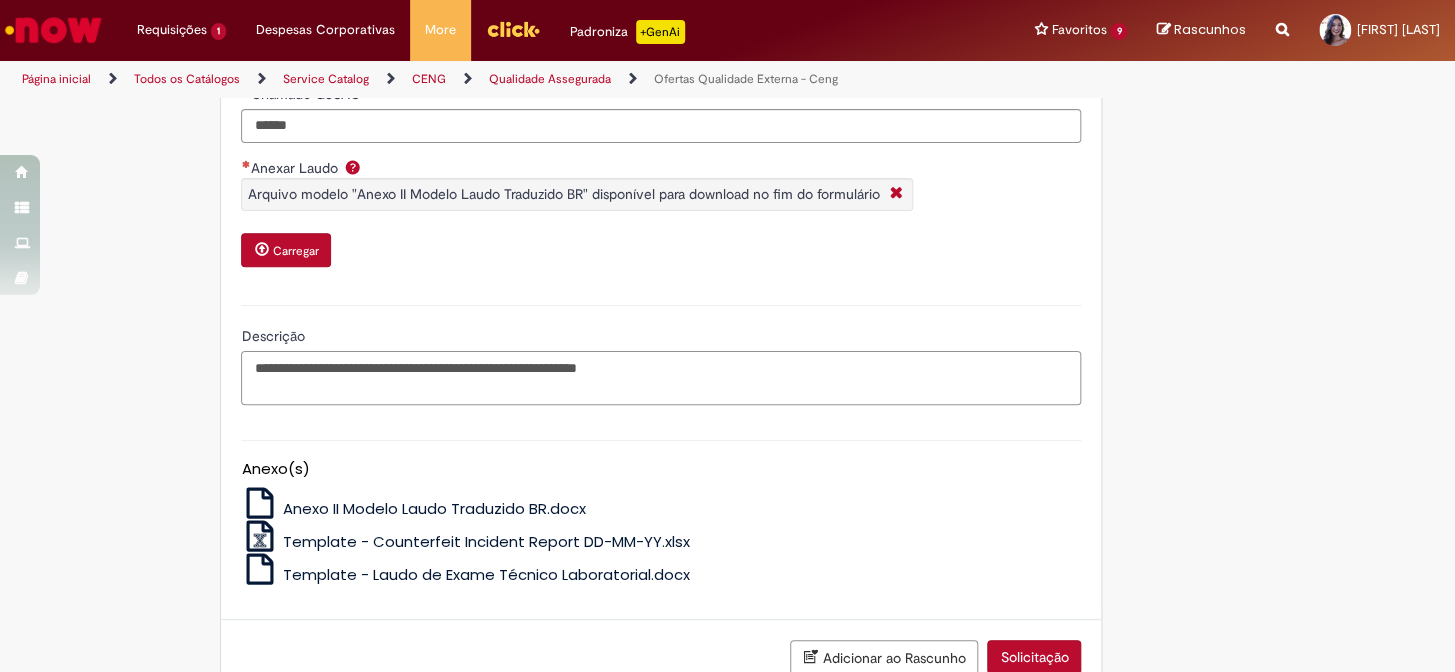 paste on "**********" 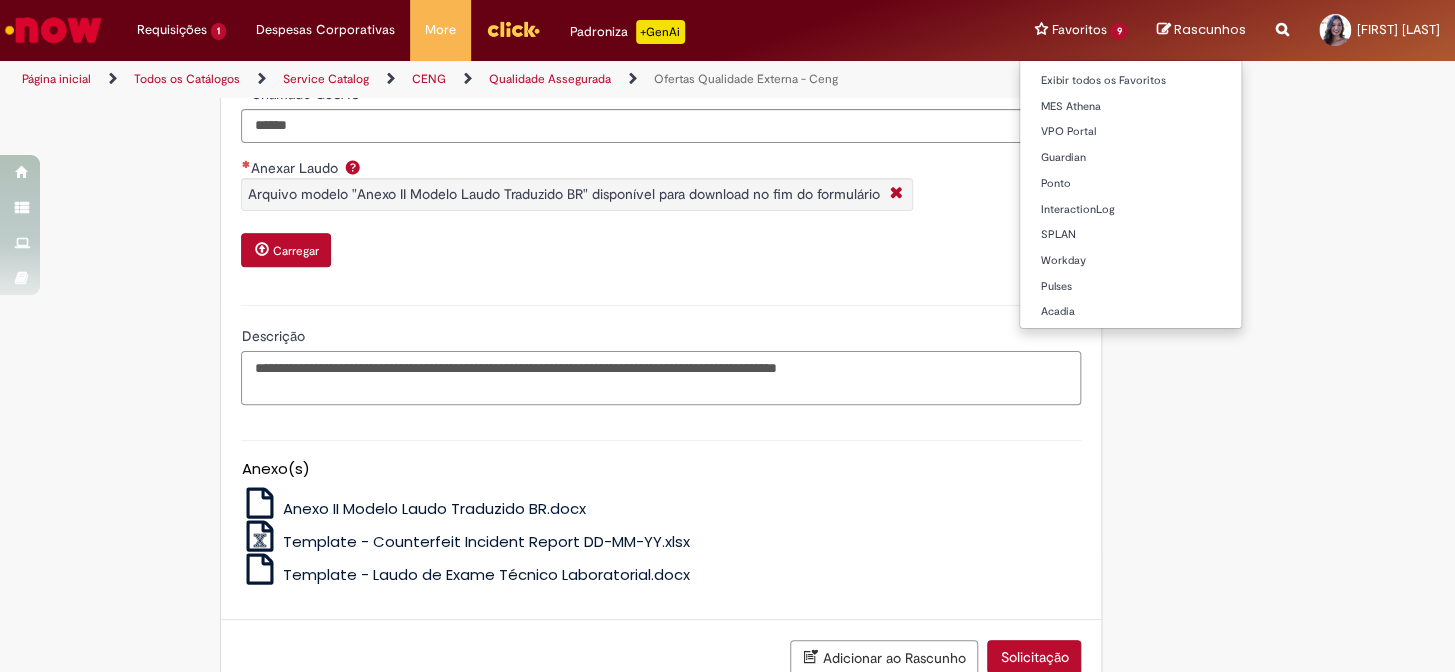 paste on "**********" 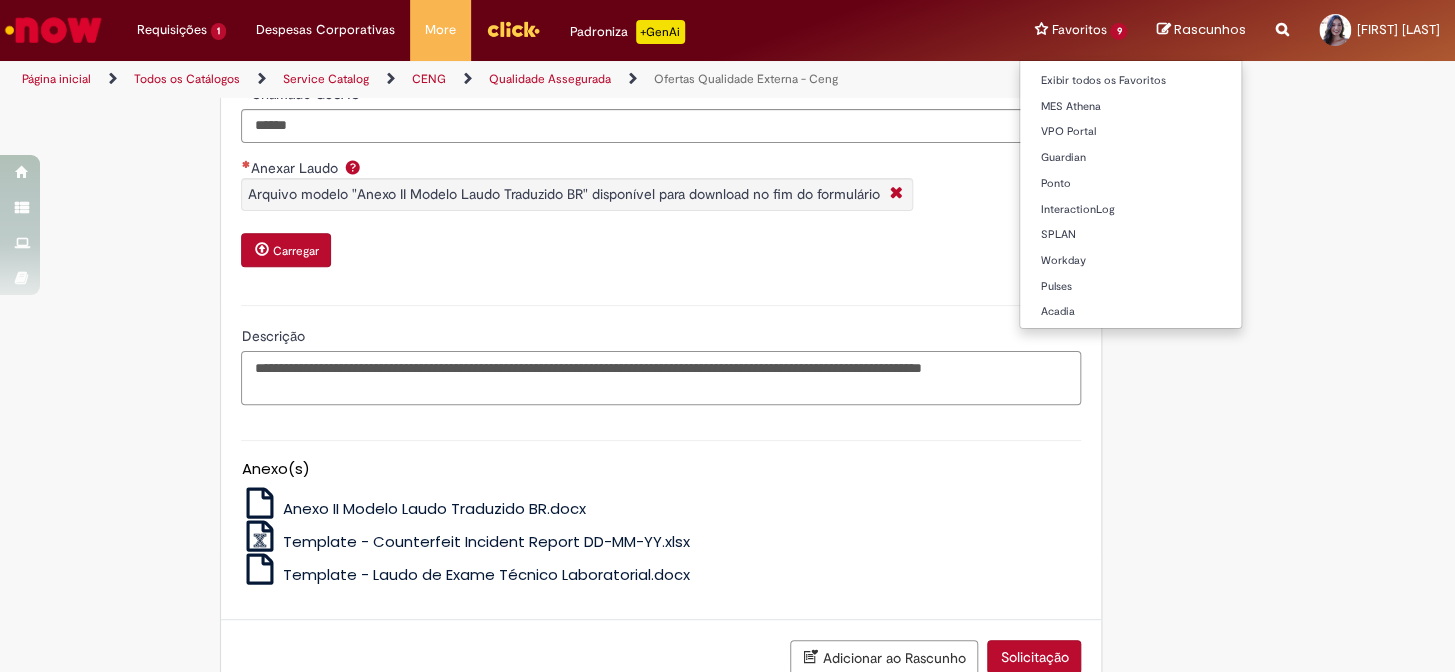 paste on "**********" 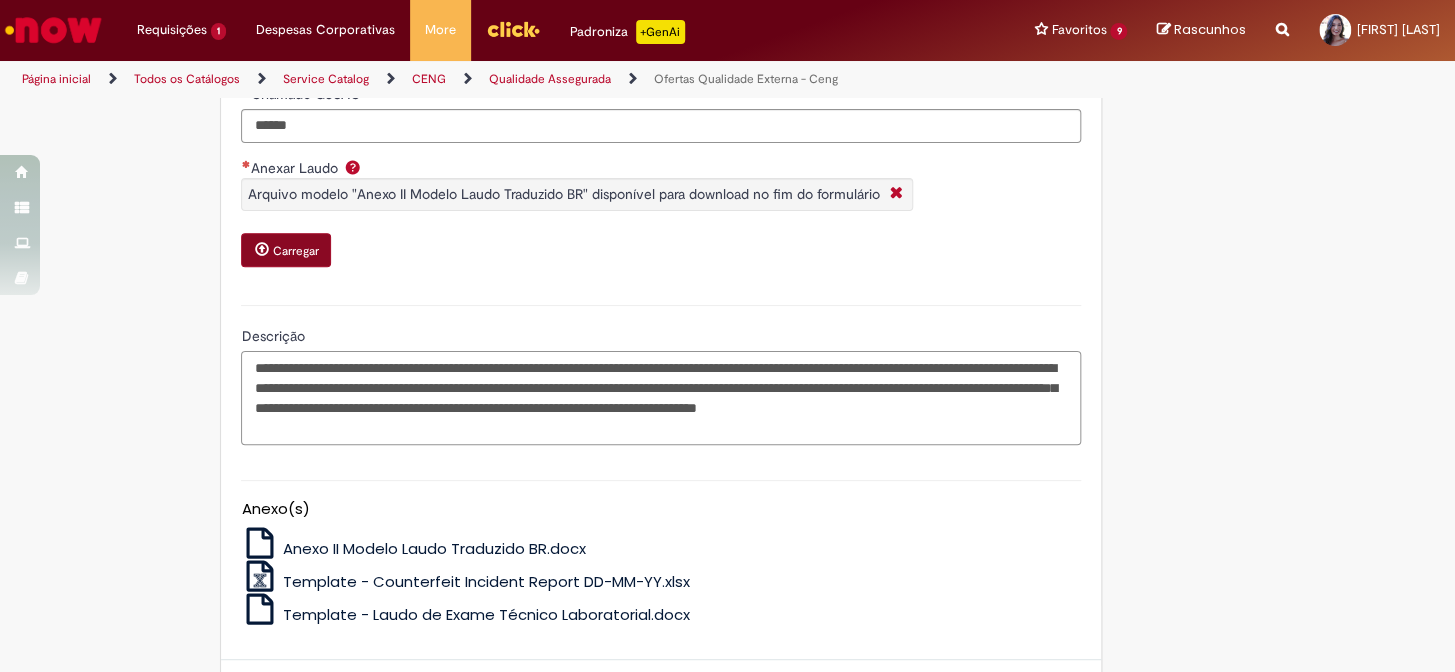 type on "**********" 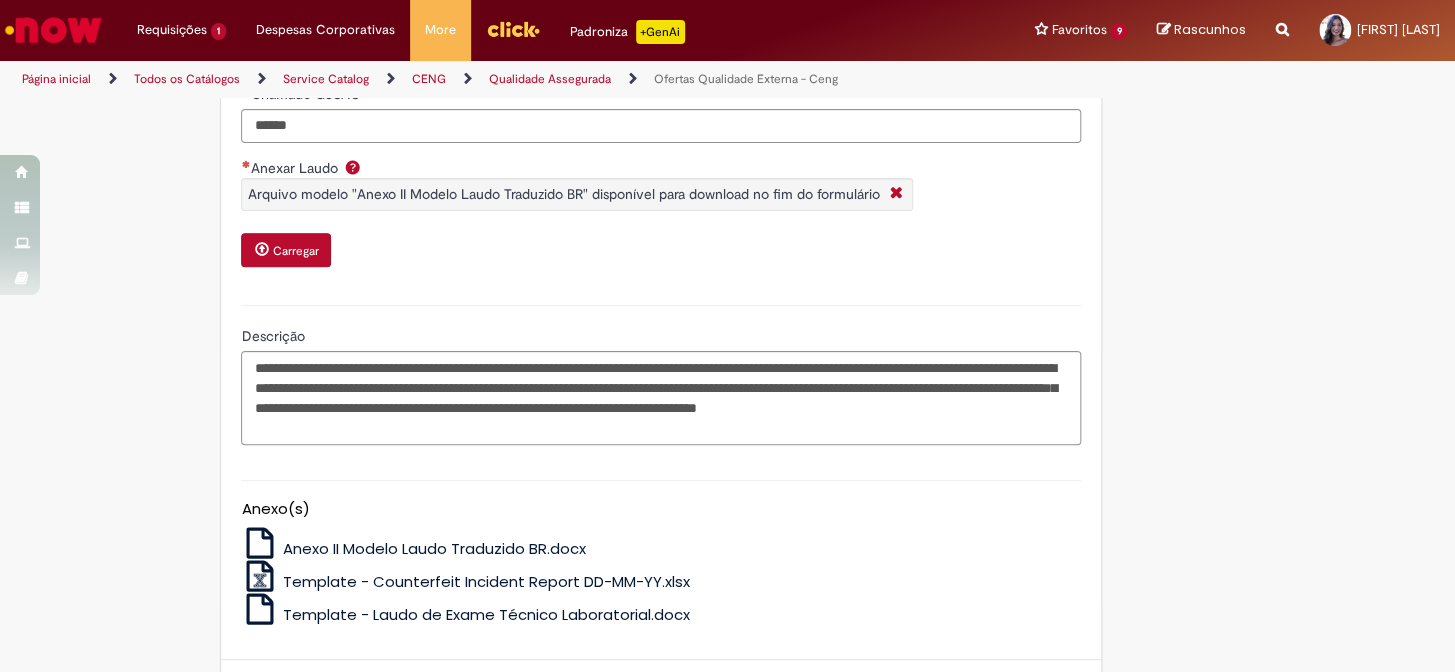 click on "Carregar" at bounding box center (295, 251) 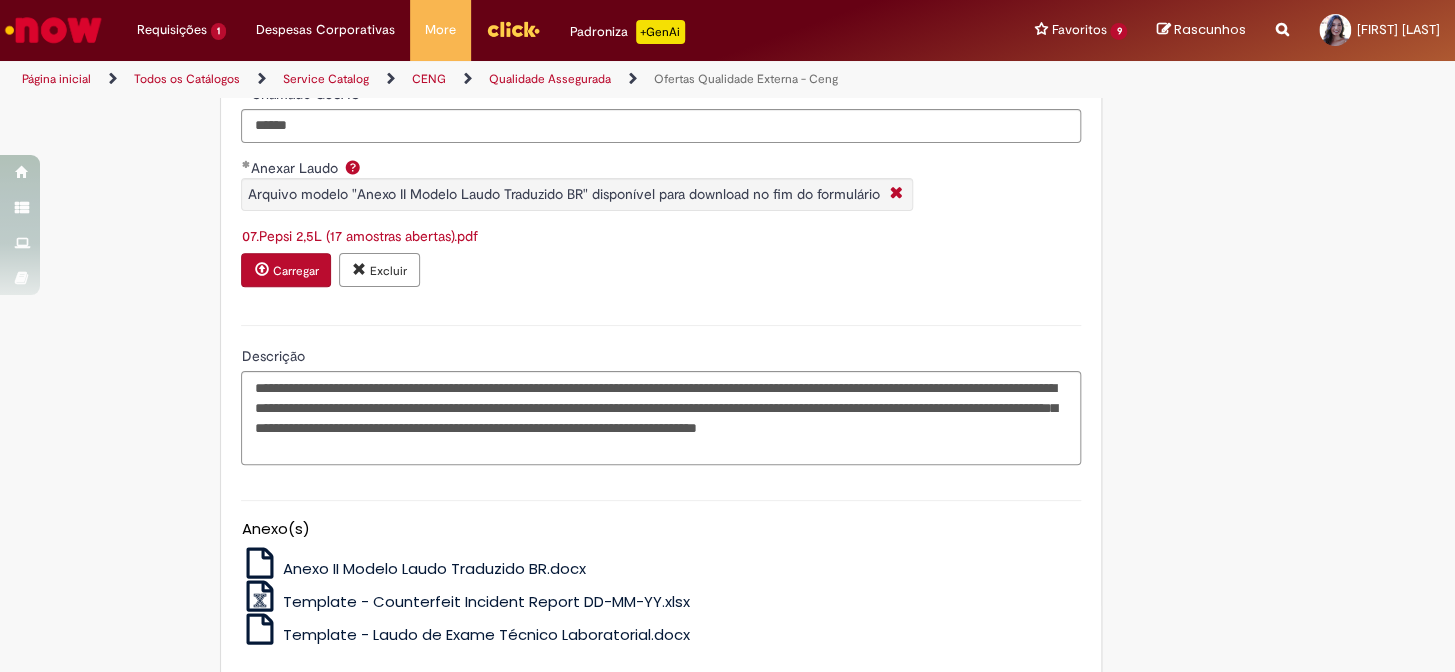 scroll, scrollTop: 909, scrollLeft: 0, axis: vertical 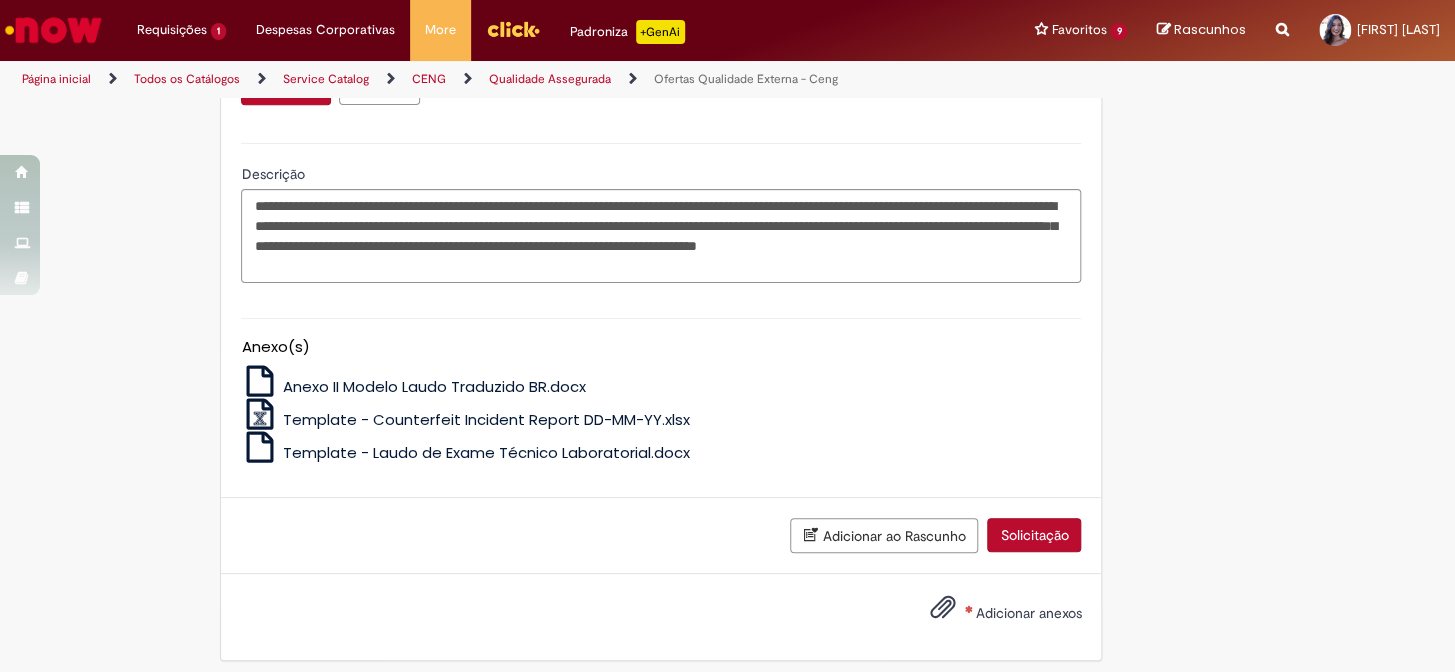 click on "Adicionar anexos" at bounding box center [1028, 613] 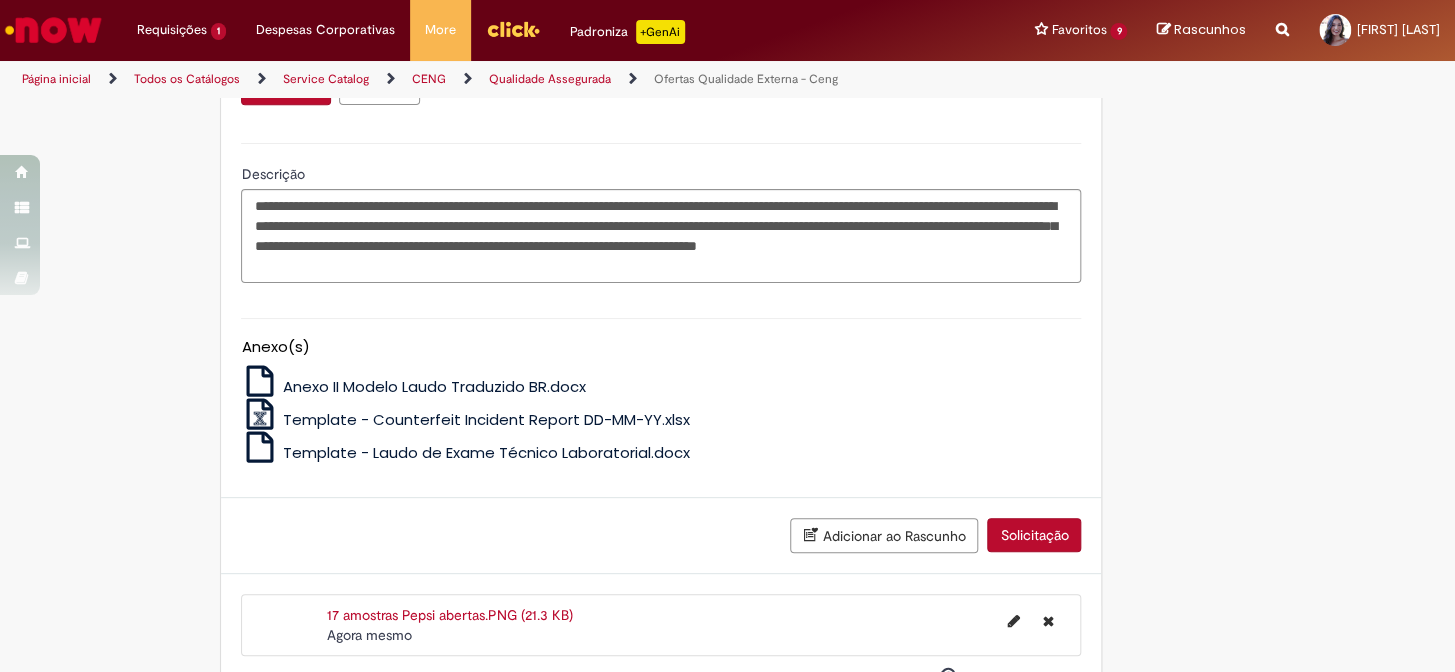 scroll, scrollTop: 993, scrollLeft: 0, axis: vertical 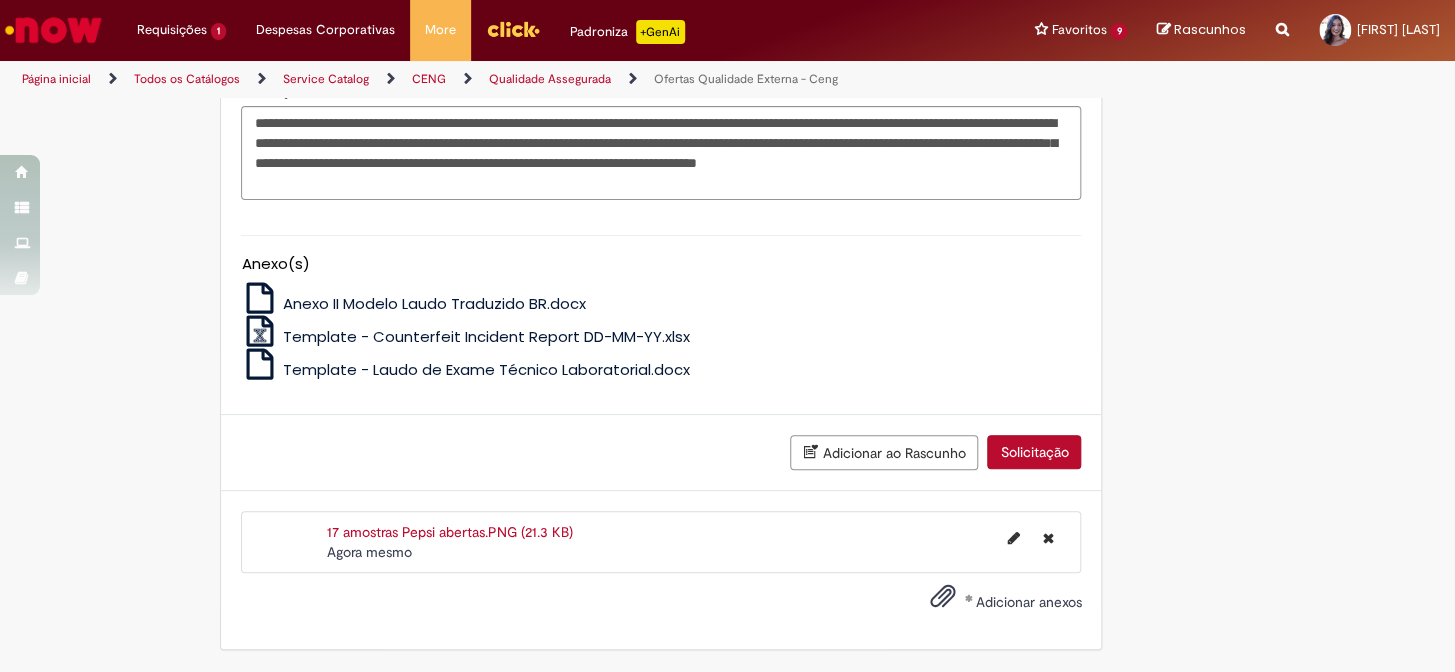 click on "Solicitação" at bounding box center [1034, 452] 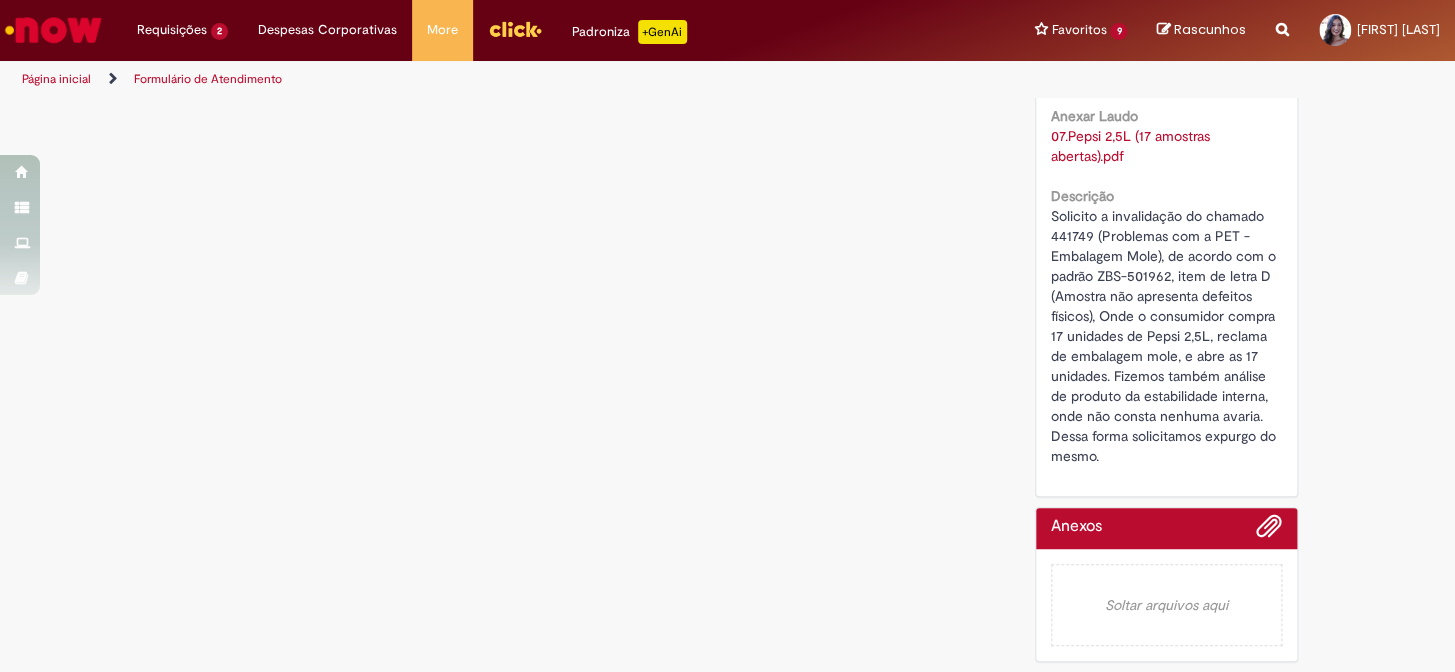 scroll, scrollTop: 0, scrollLeft: 0, axis: both 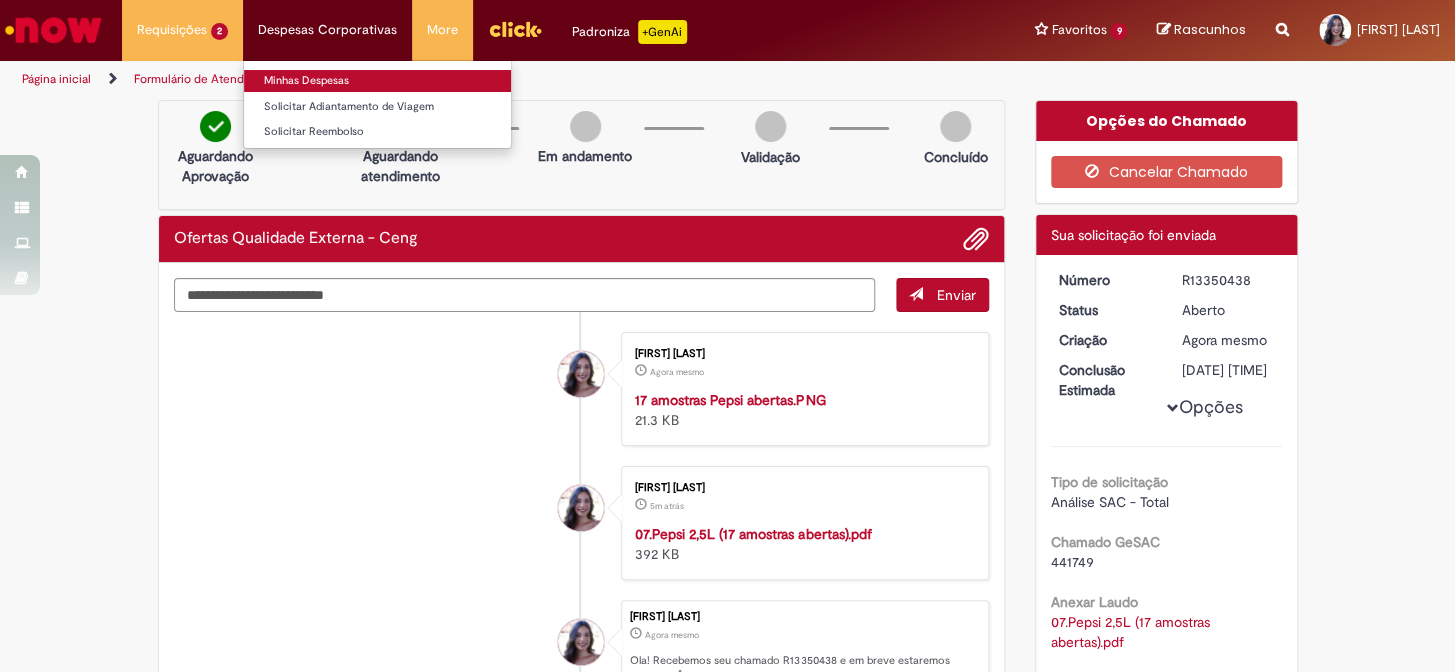 click on "Minhas Despesas" at bounding box center (377, 81) 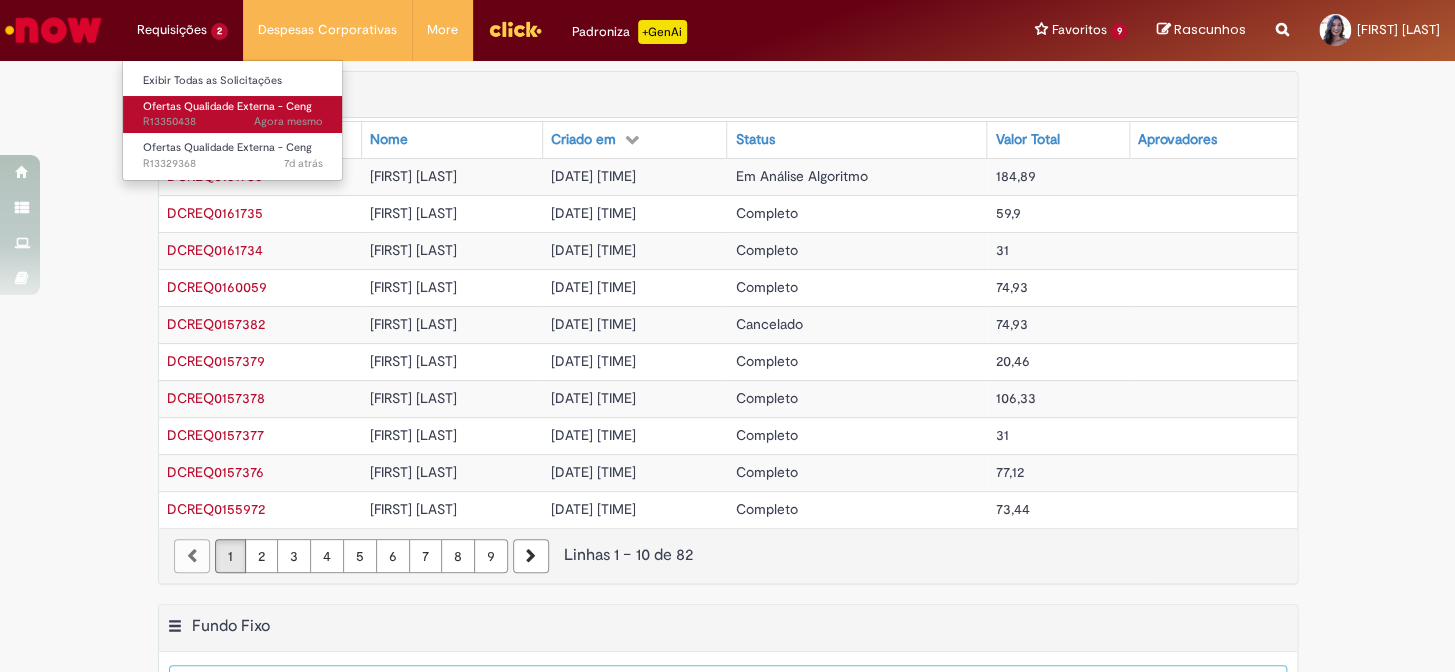click on "Ofertas Qualidade Externa - Ceng" at bounding box center [227, 106] 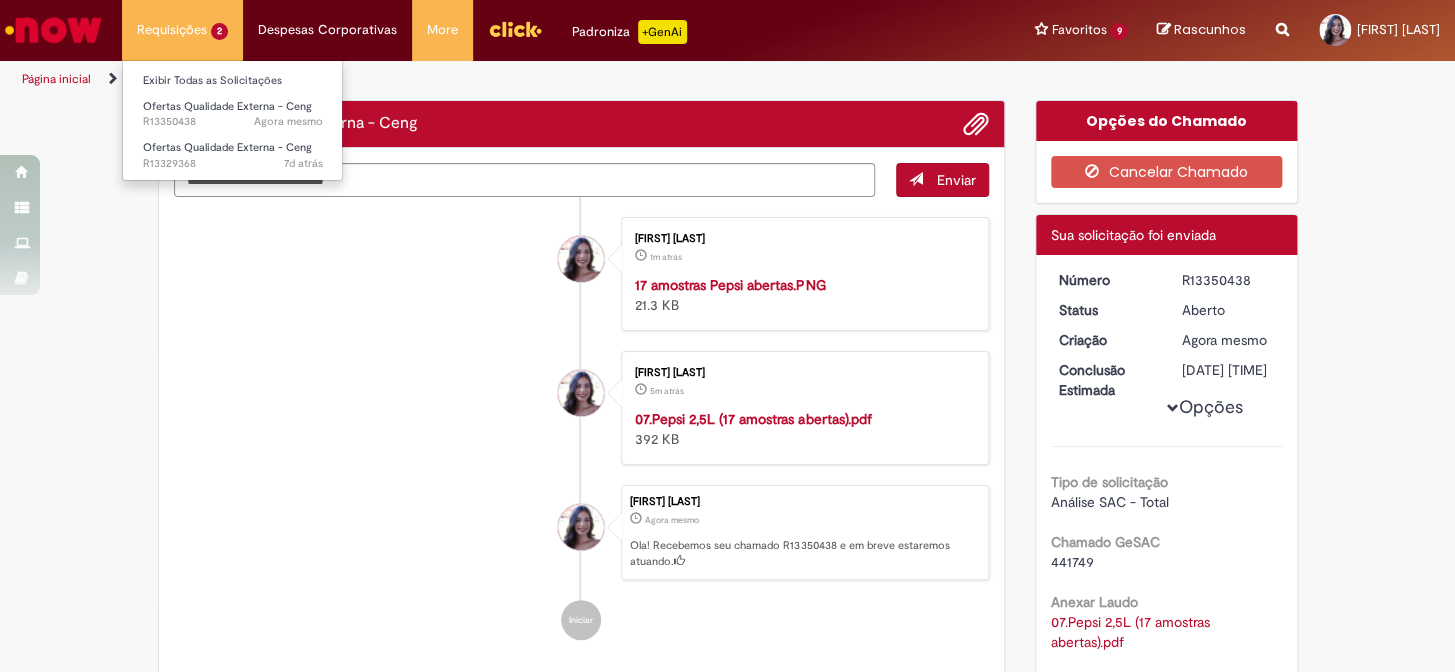 click on "Requisições   2
Exibir Todas as Solicitações
Ofertas Qualidade Externa - Ceng
Agora mesmo Agora mesmo  R13350438
Ofertas Qualidade Externa - Ceng
7d atrás 7 dias atrás  R13329368" at bounding box center (182, 30) 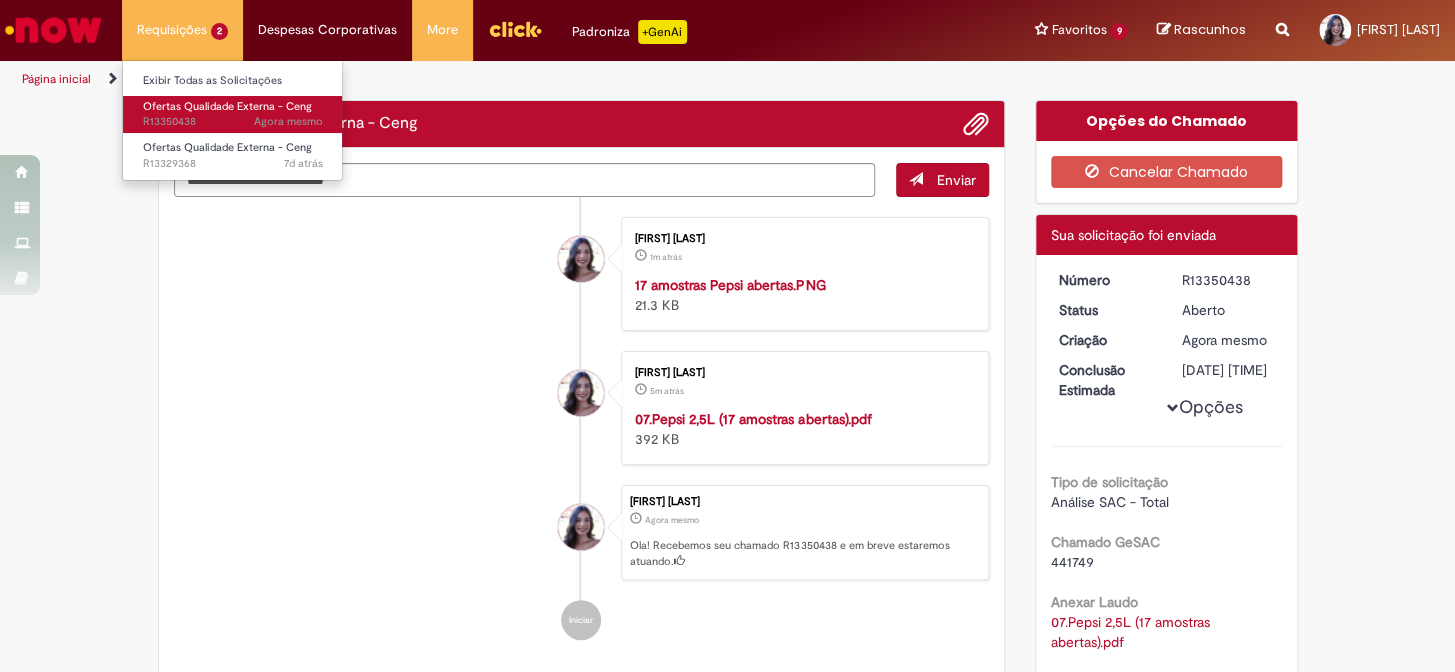 click on "Ofertas Qualidade Externa - Ceng" at bounding box center (227, 106) 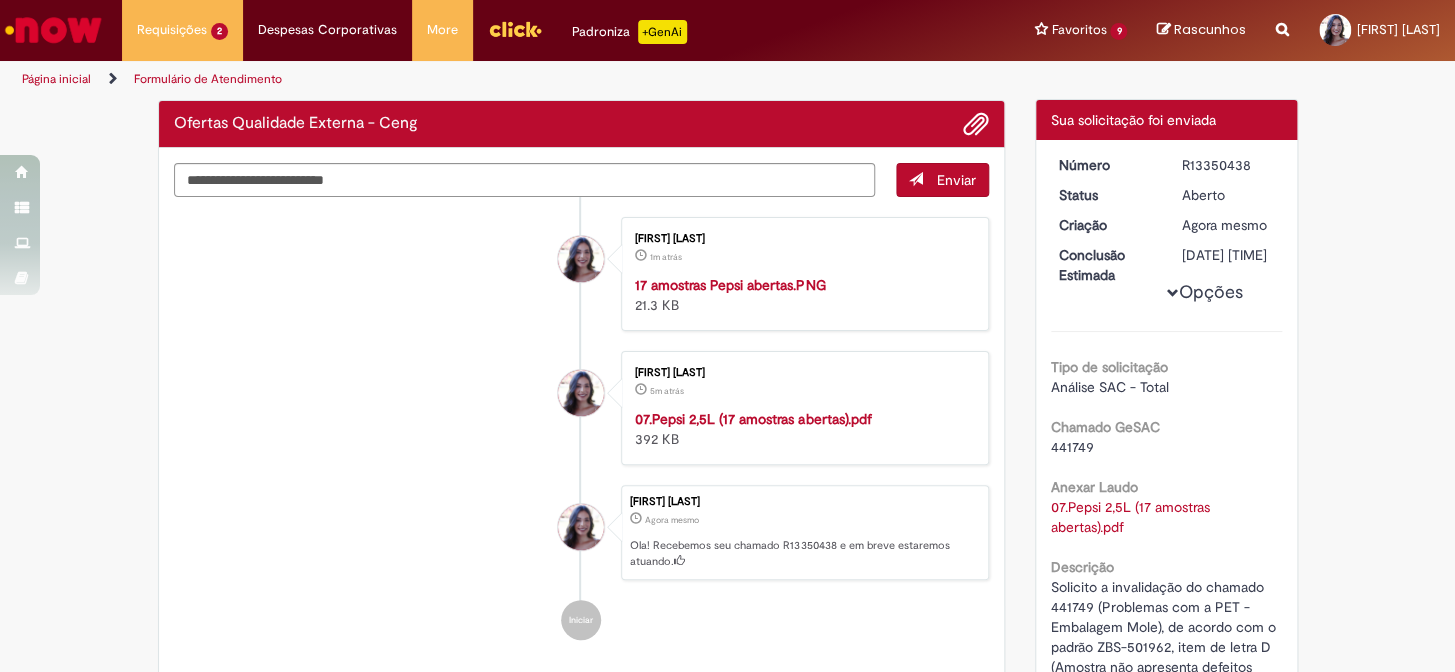 scroll, scrollTop: 0, scrollLeft: 0, axis: both 